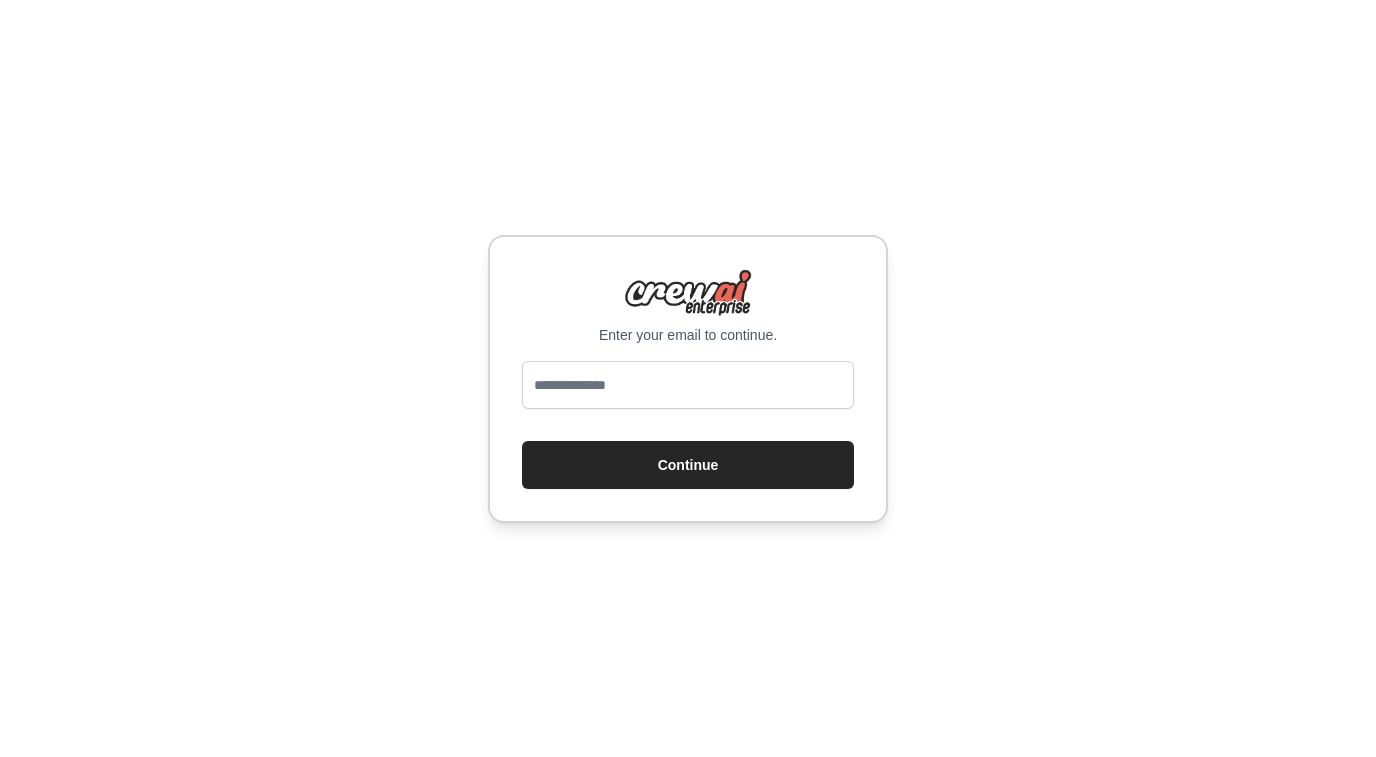 scroll, scrollTop: 0, scrollLeft: 0, axis: both 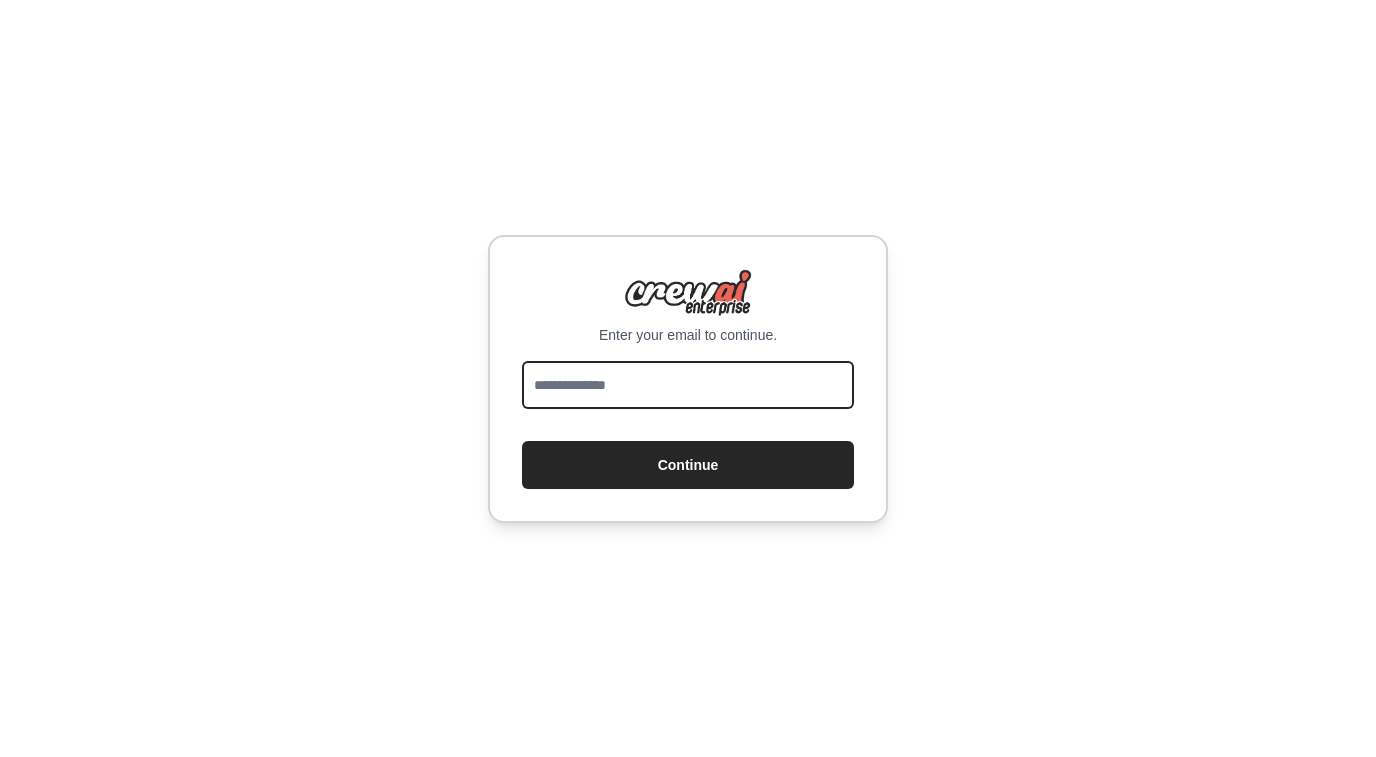 click at bounding box center (688, 385) 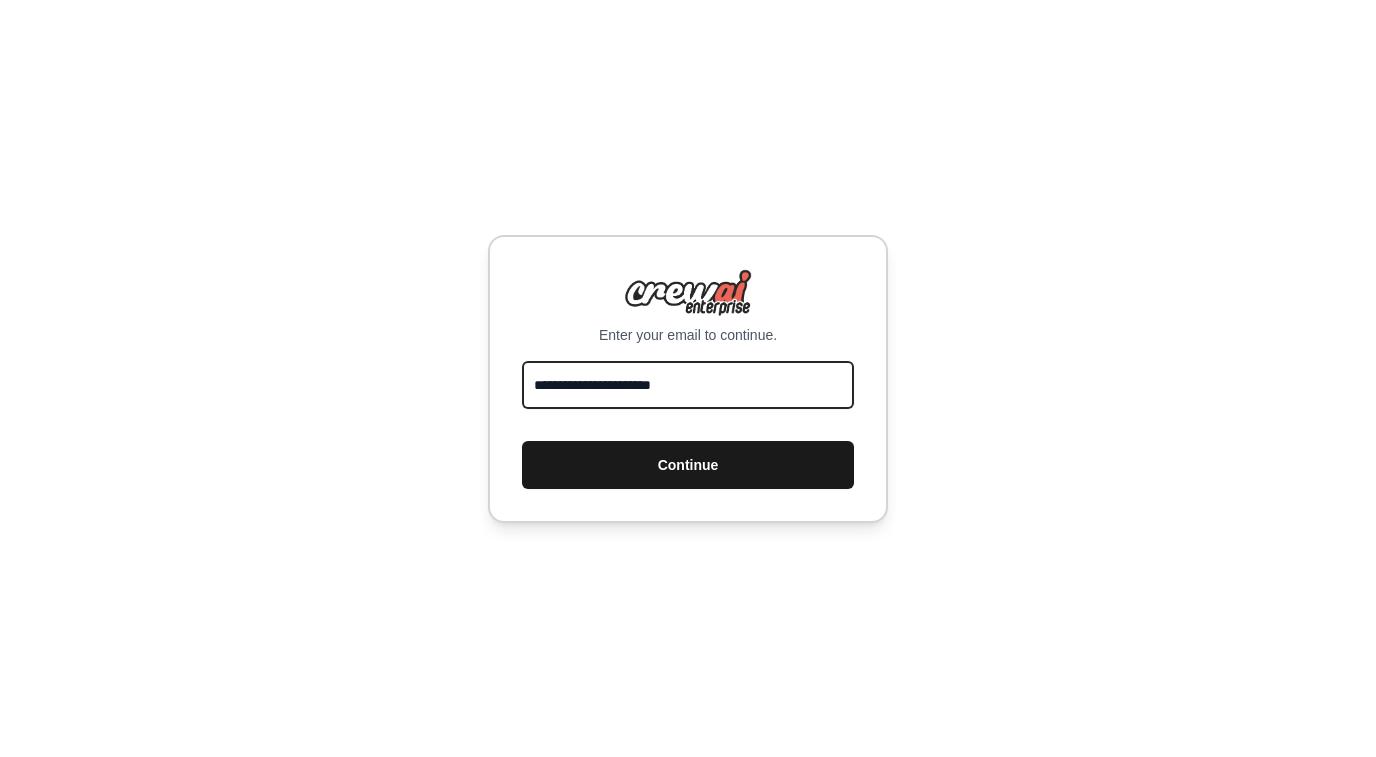 type on "**********" 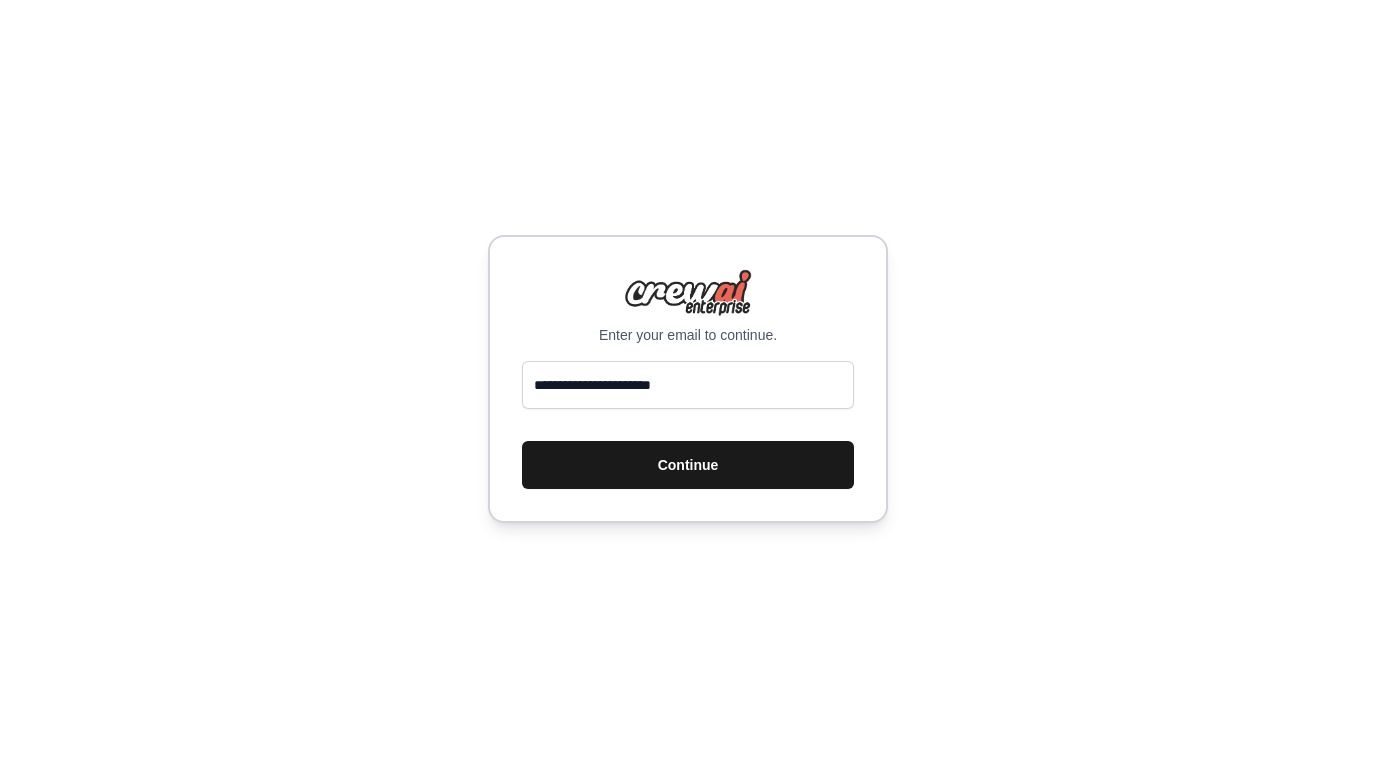 click on "Continue" at bounding box center (688, 465) 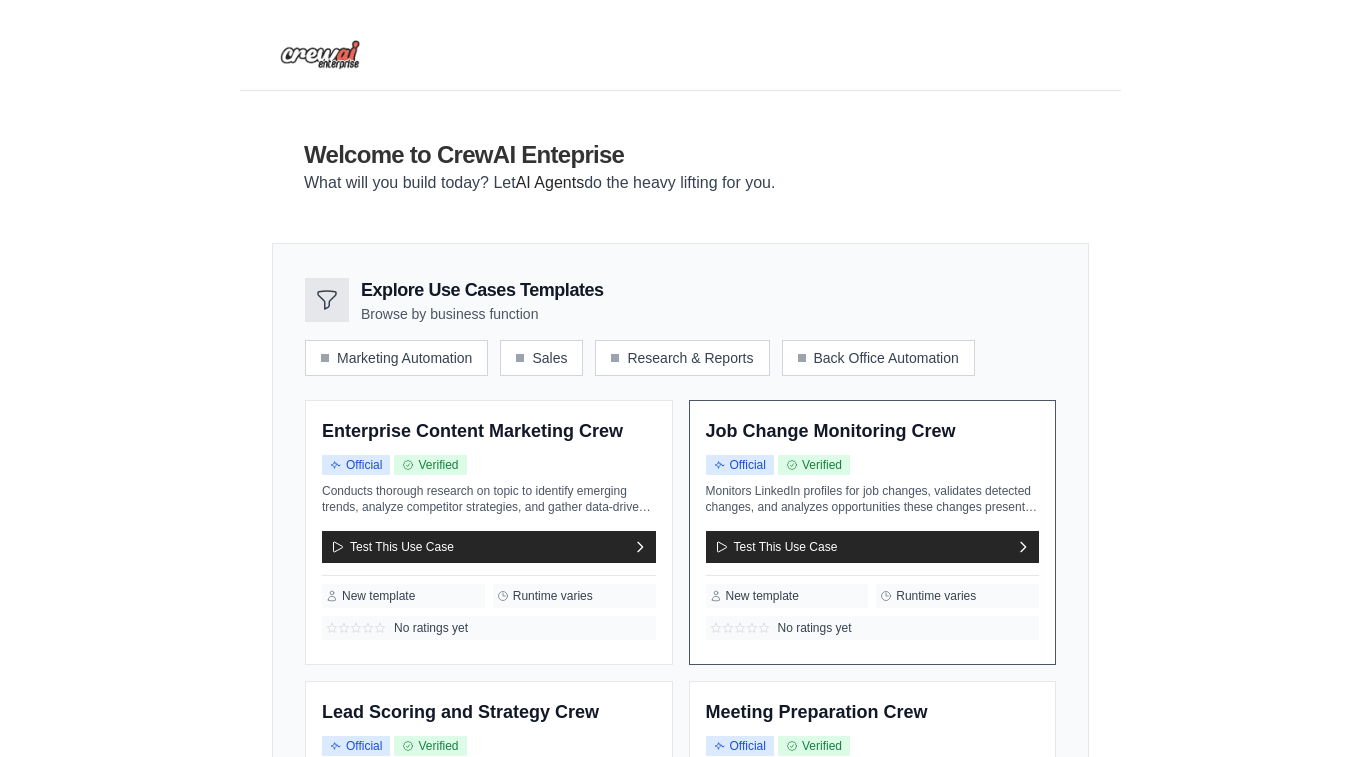 scroll, scrollTop: 0, scrollLeft: 0, axis: both 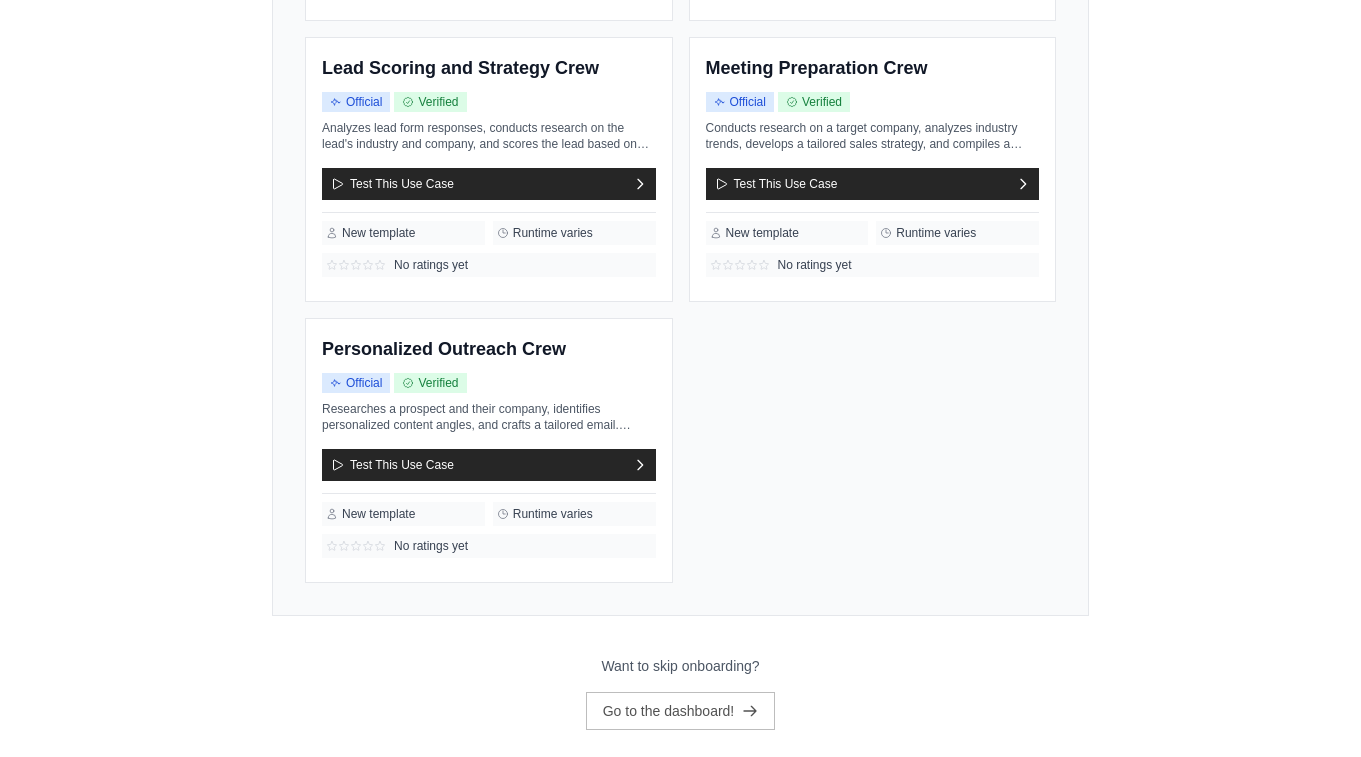 click on "Want to skip onboarding?" at bounding box center [680, 666] 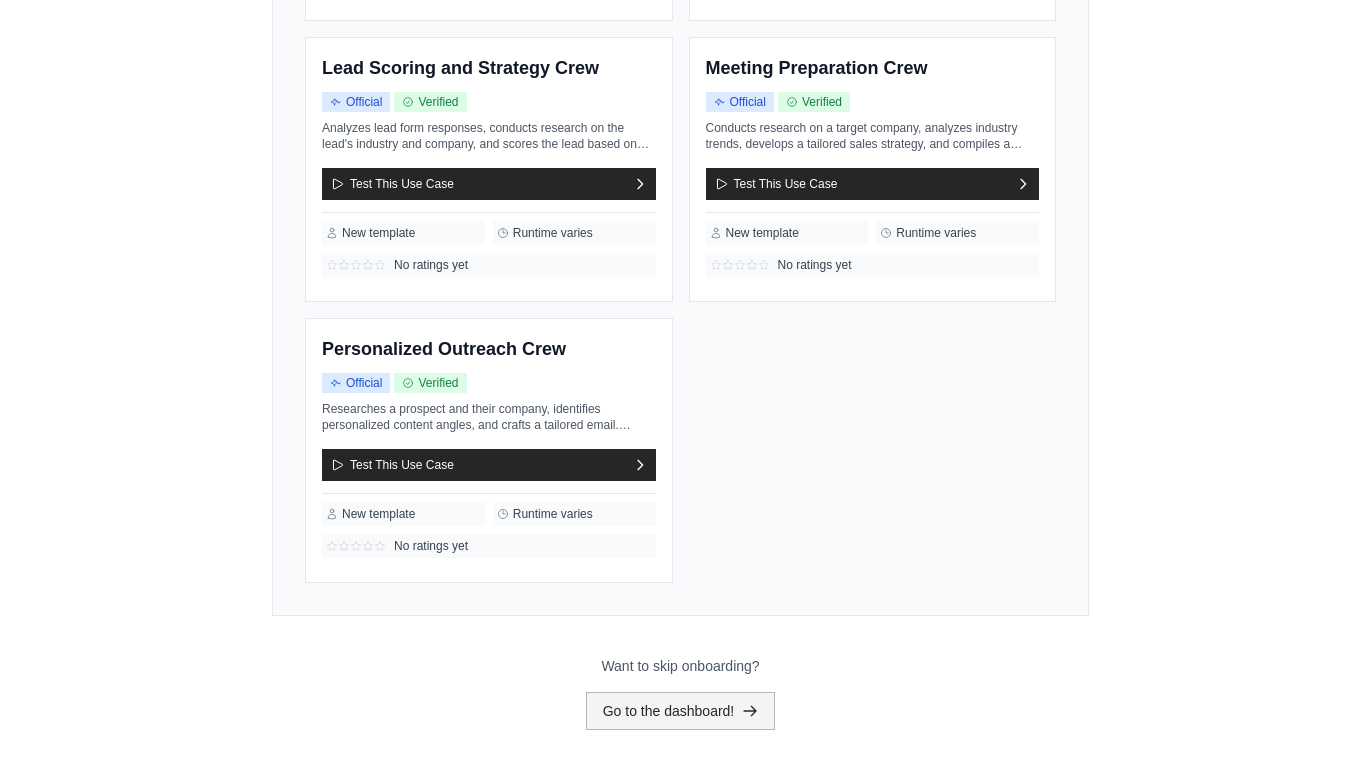 click on "Go to the dashboard!" at bounding box center (681, 711) 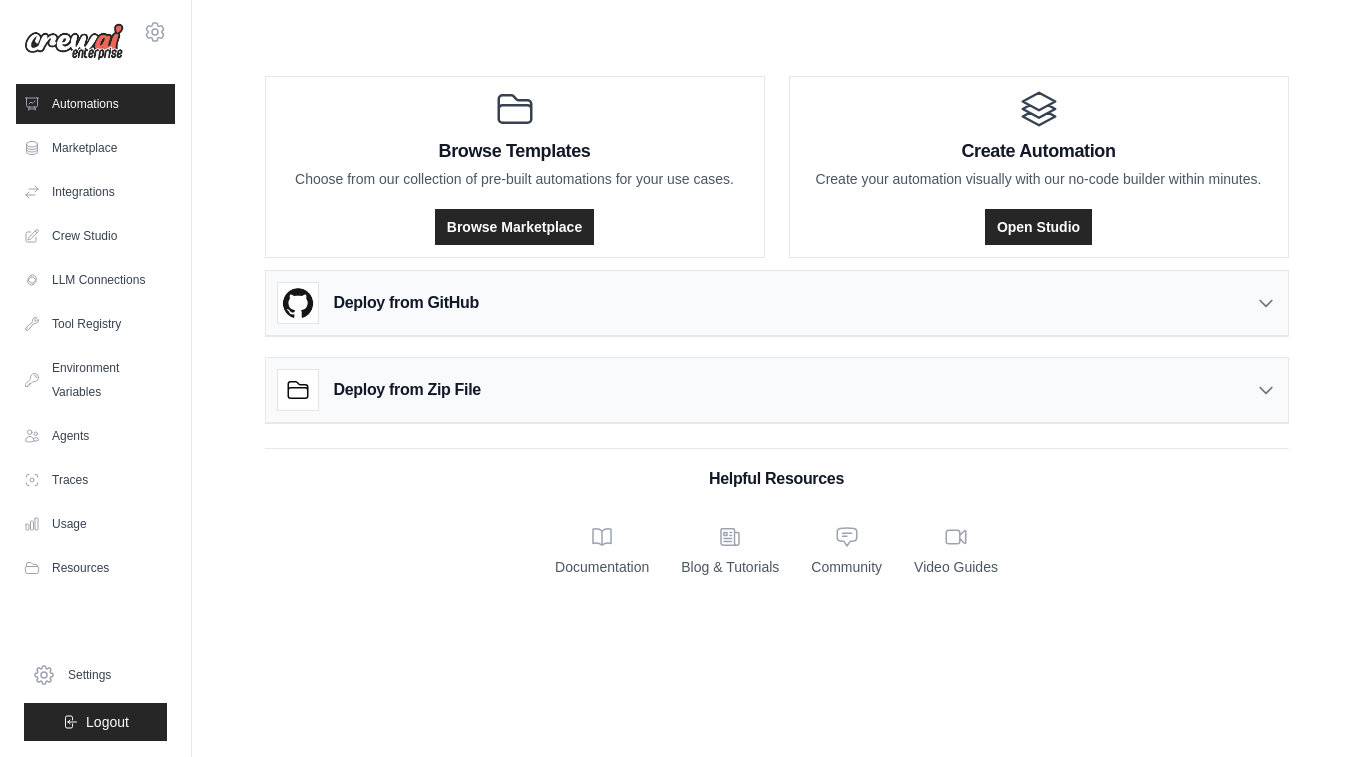 scroll, scrollTop: 0, scrollLeft: 0, axis: both 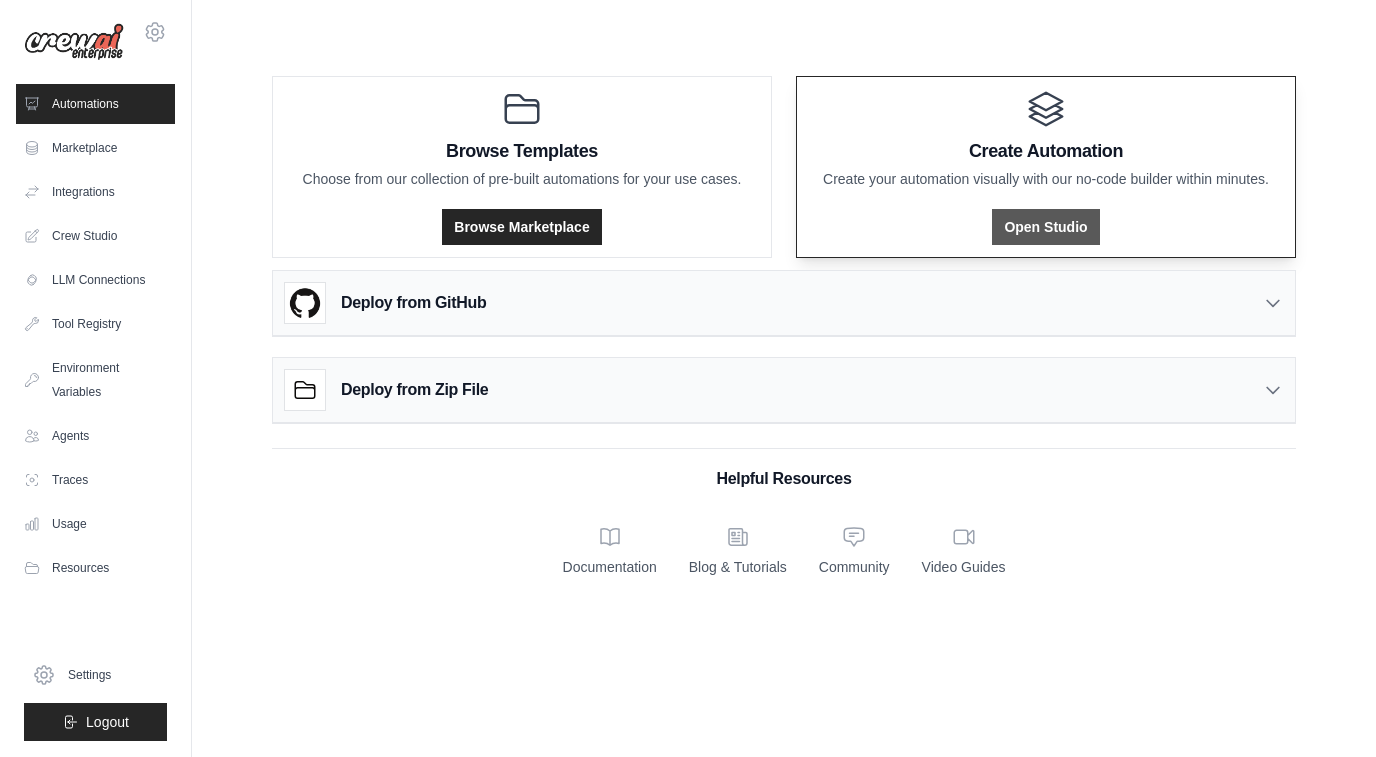 click on "Open Studio" at bounding box center [1045, 227] 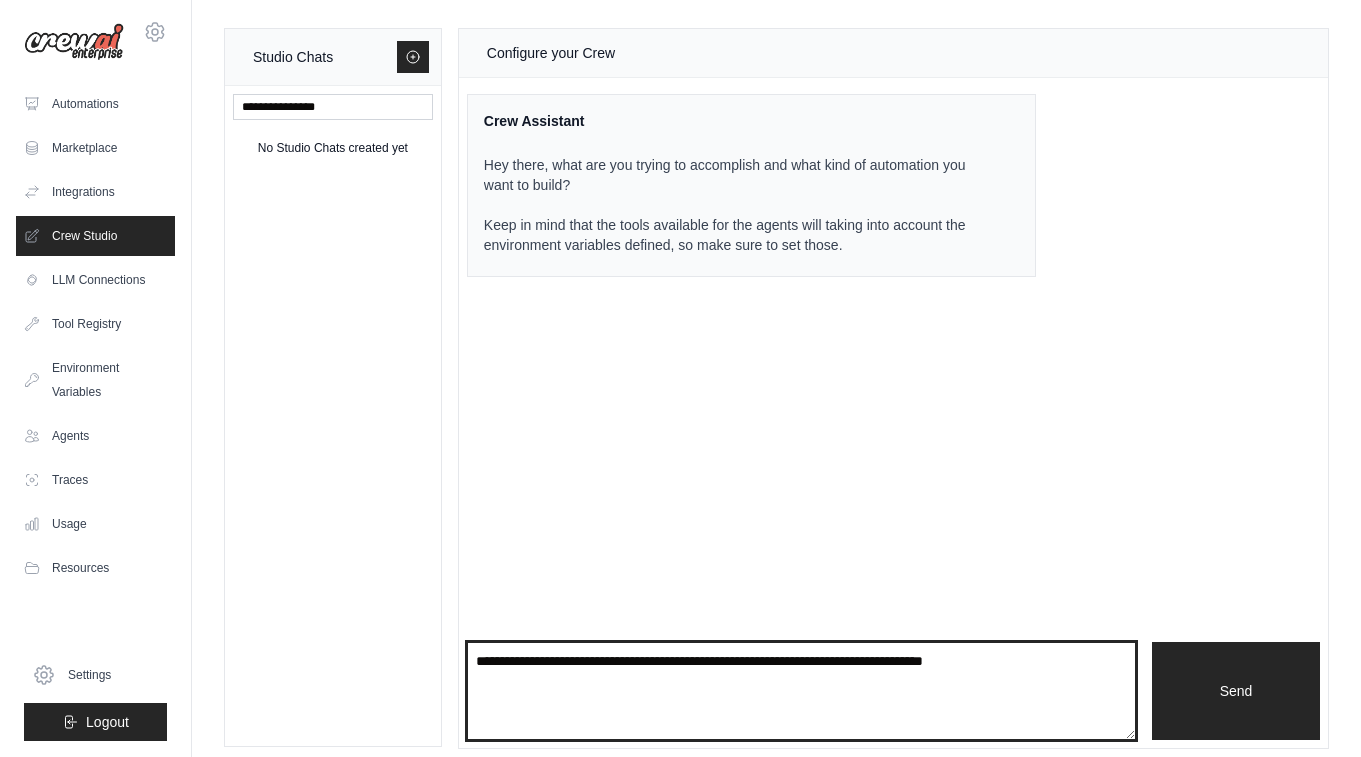 click at bounding box center (801, 691) 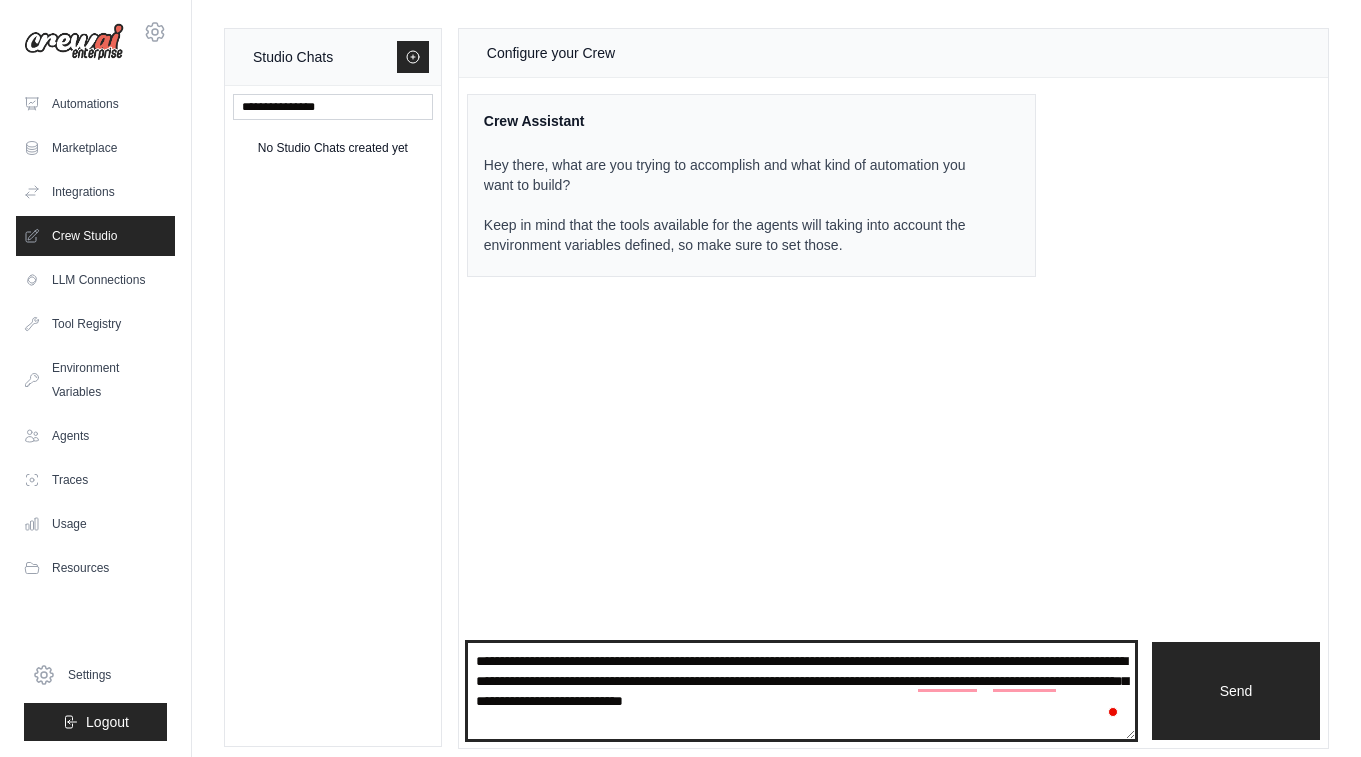 click on "**********" at bounding box center [801, 691] 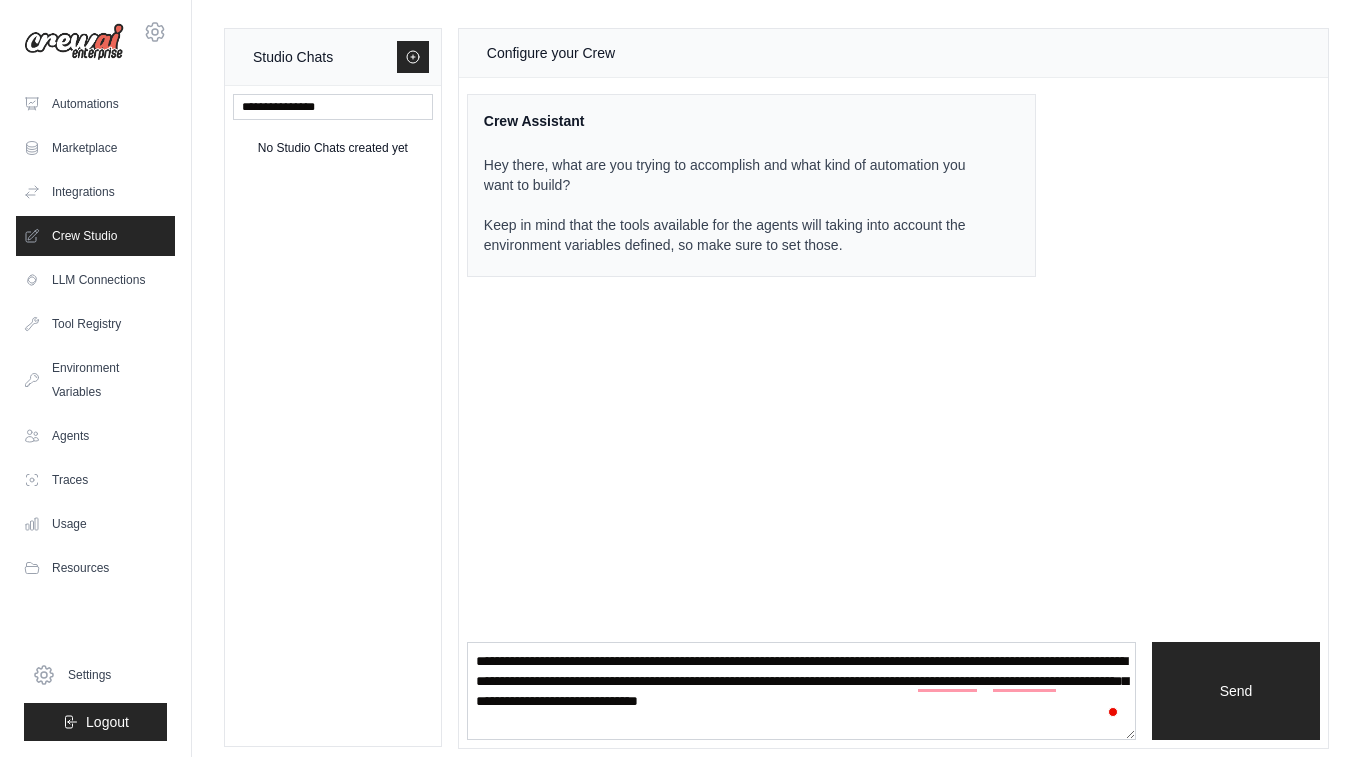click at bounding box center (1114, 711) 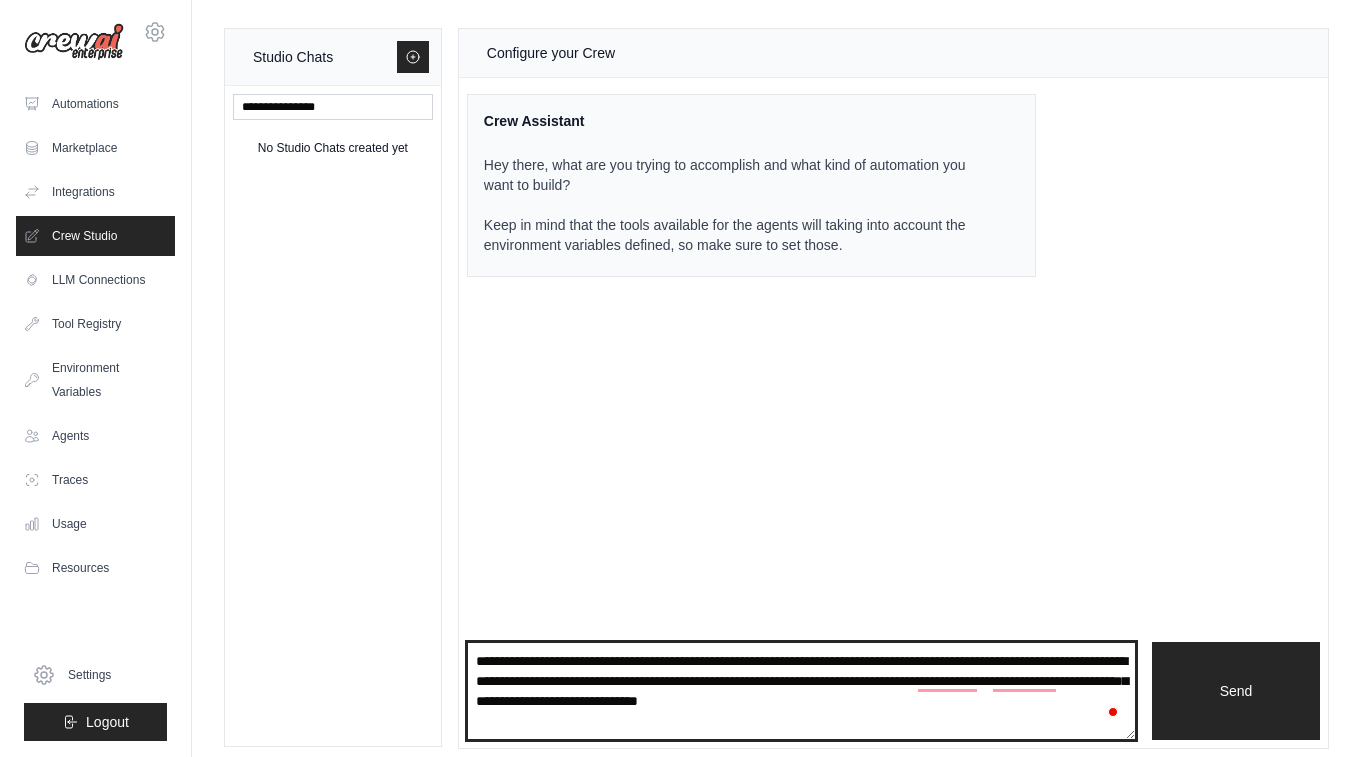click on "**********" at bounding box center [801, 691] 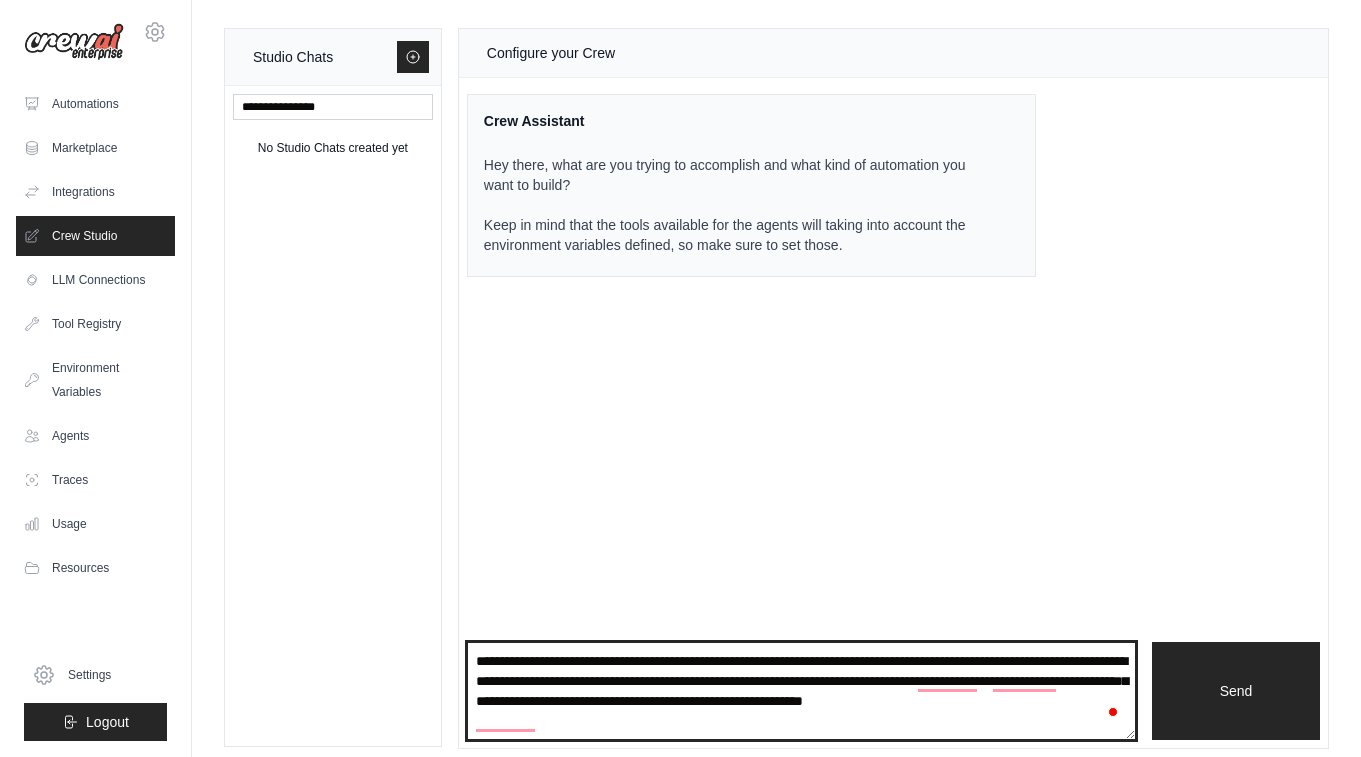paste on "**********" 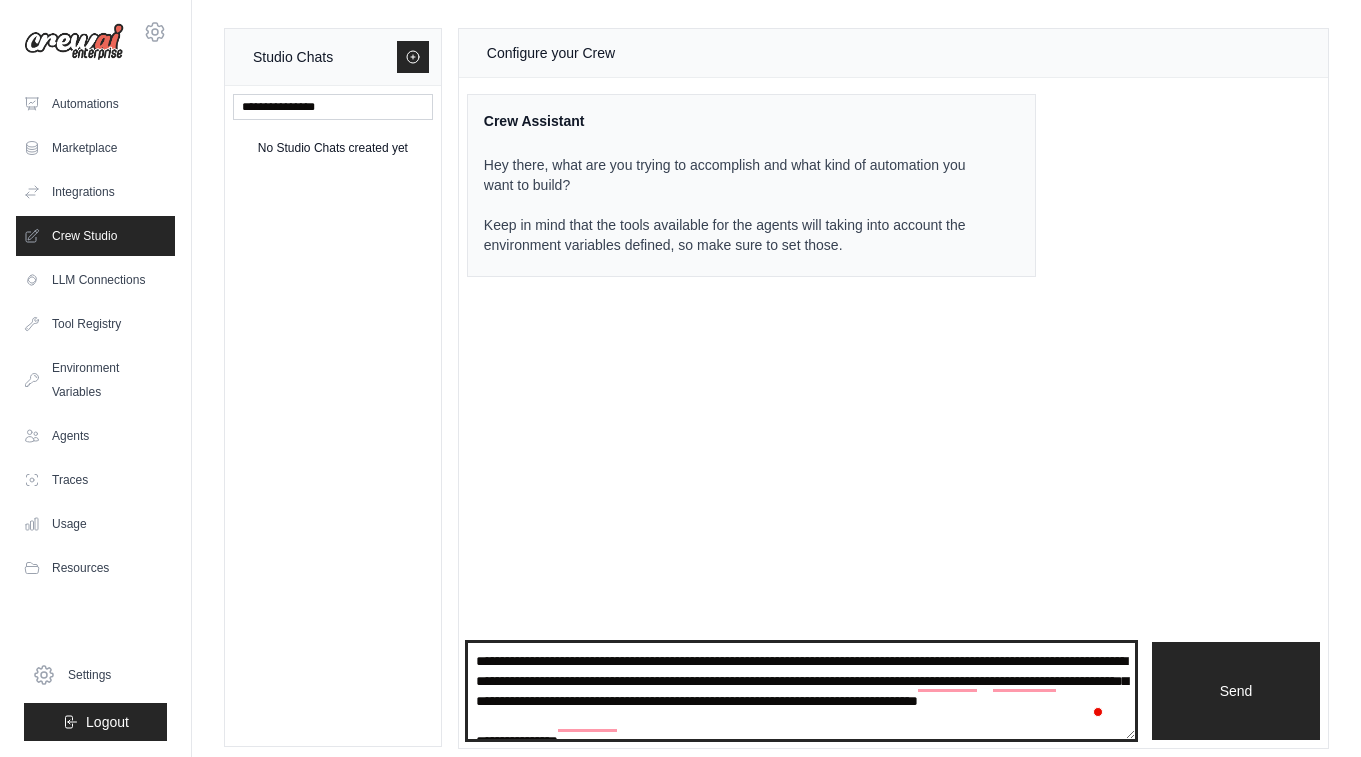 scroll, scrollTop: 551, scrollLeft: 0, axis: vertical 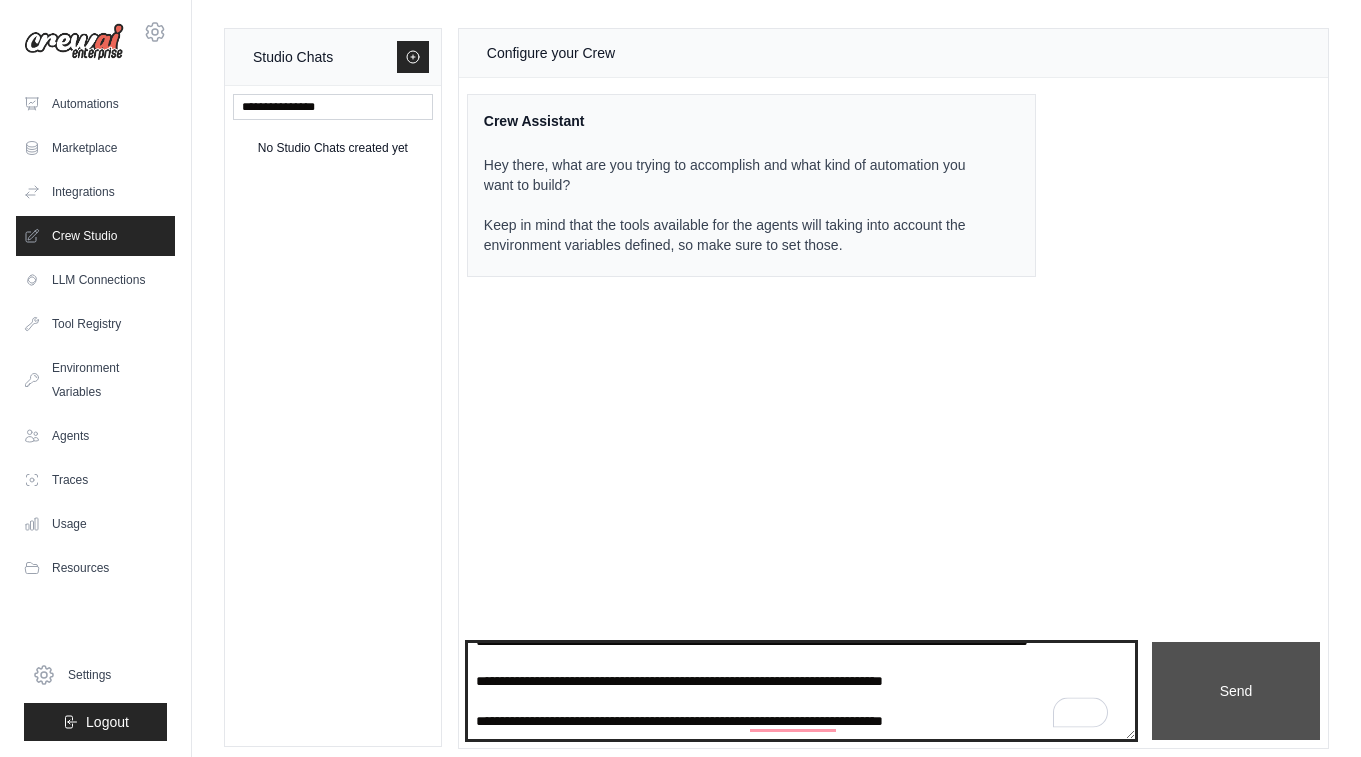 type on "**********" 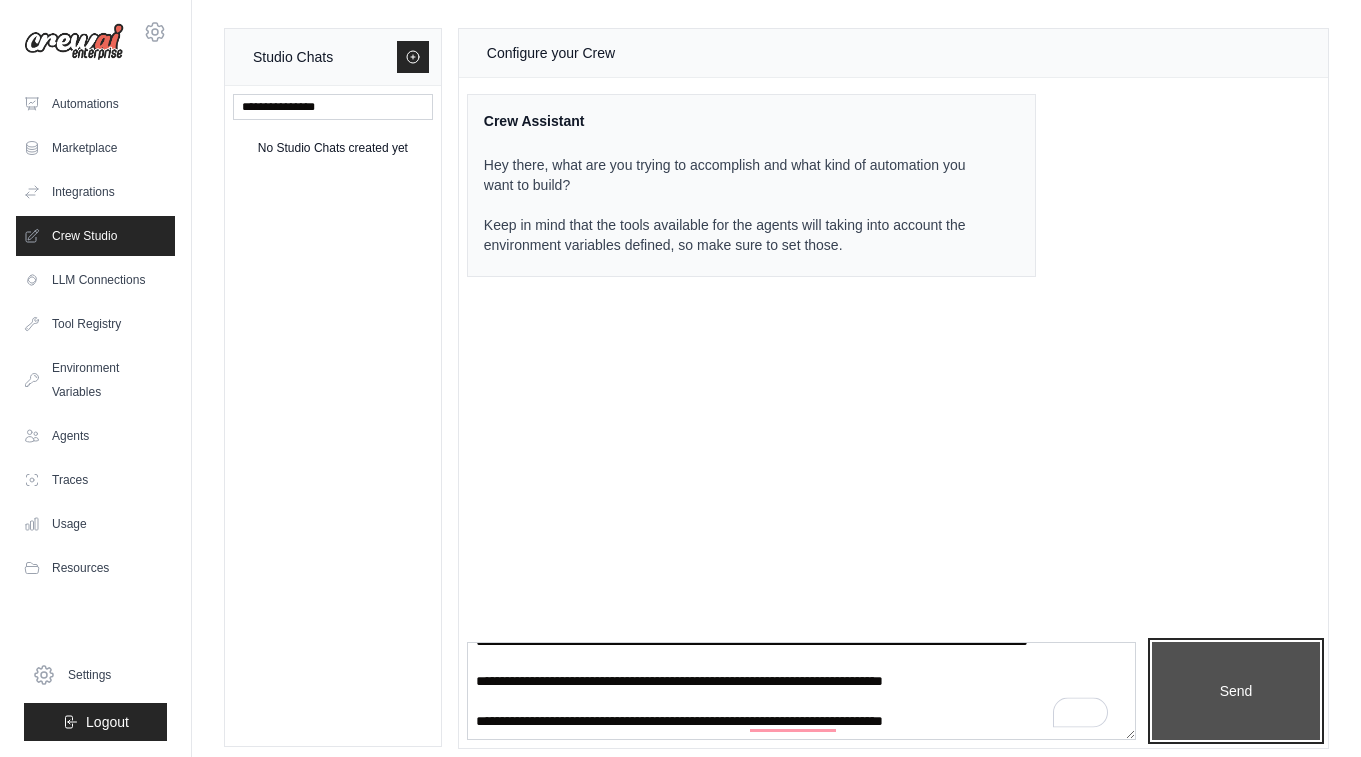click on "Send" at bounding box center (1236, 691) 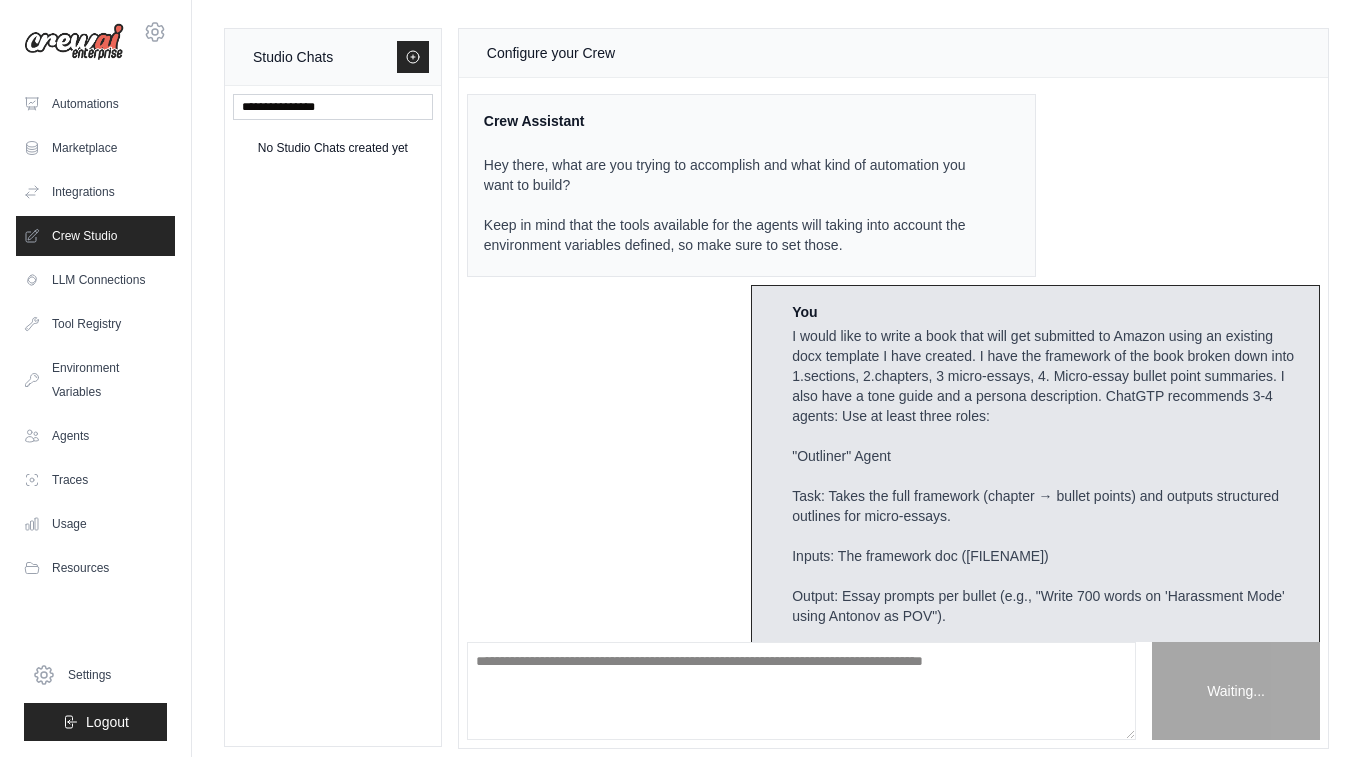 scroll, scrollTop: 0, scrollLeft: 0, axis: both 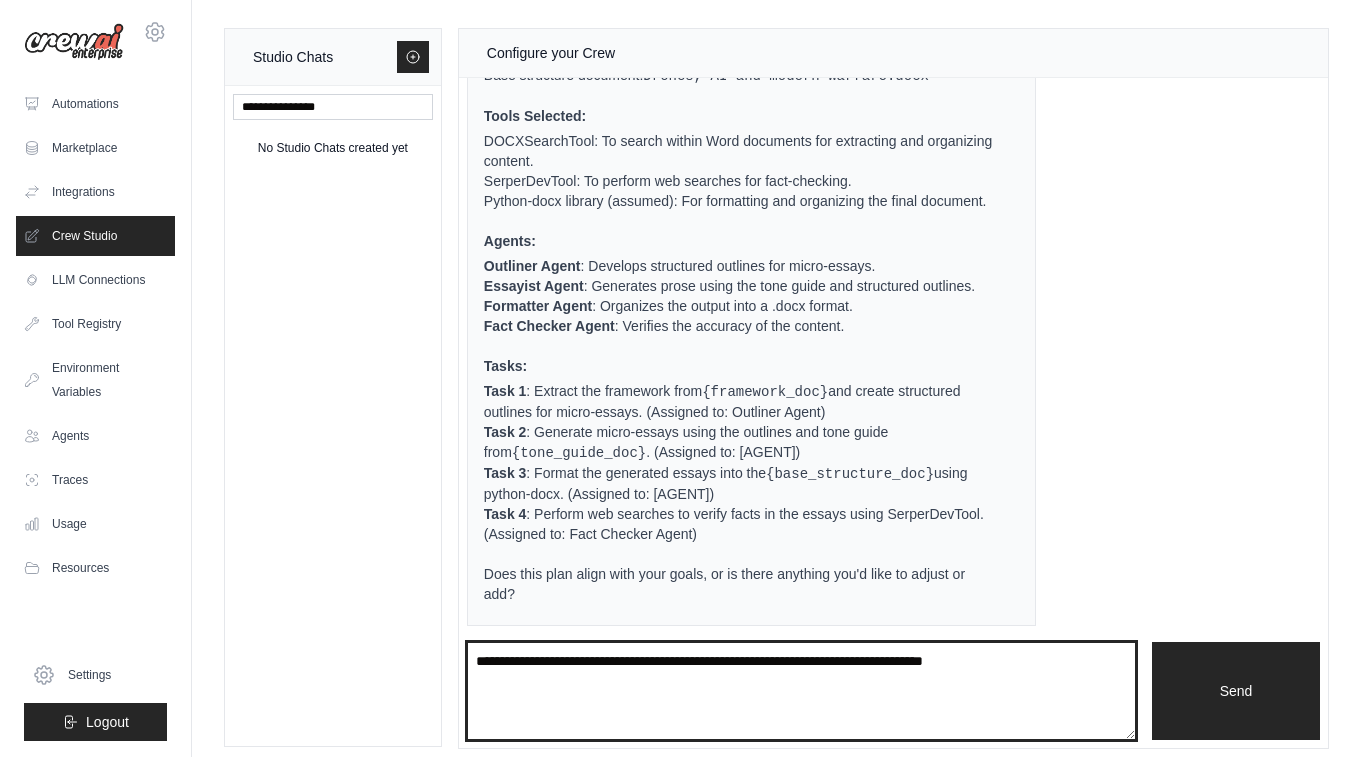 click at bounding box center [801, 691] 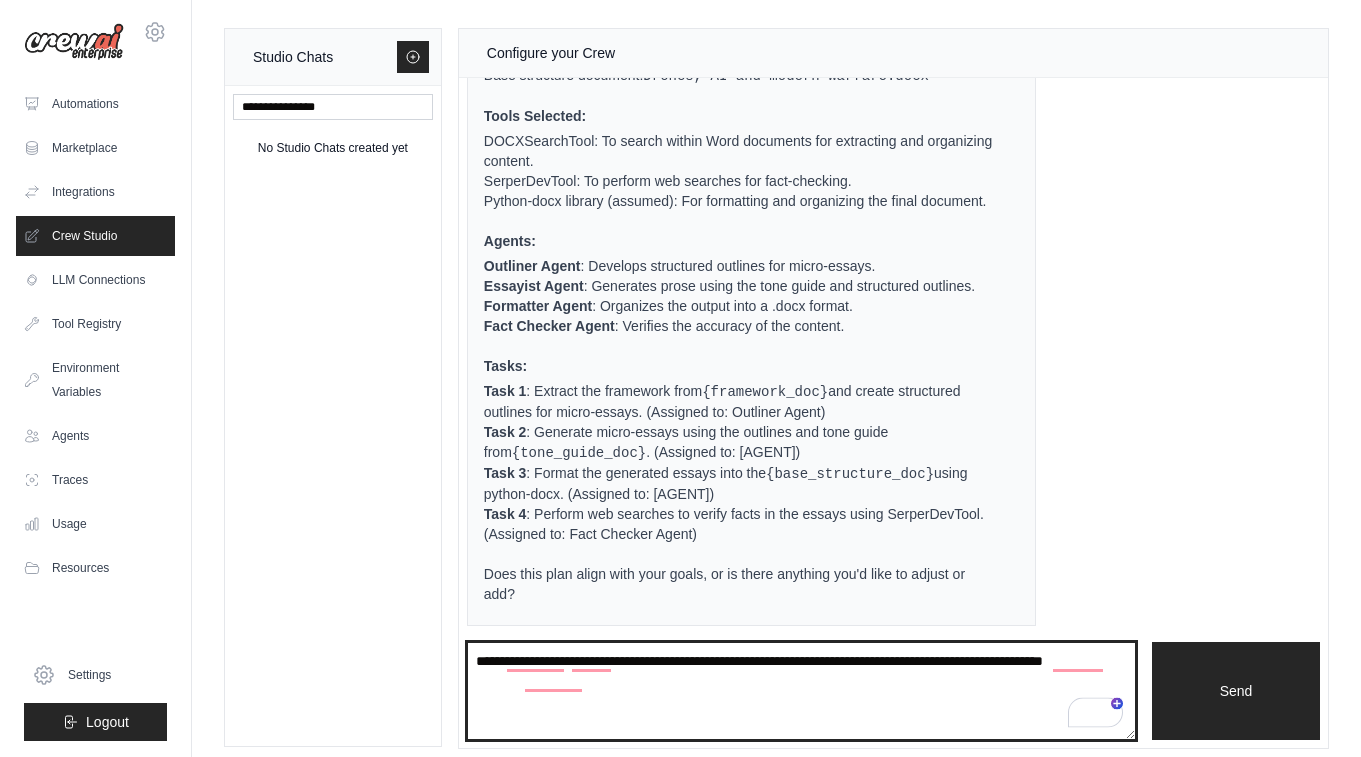 type on "**********" 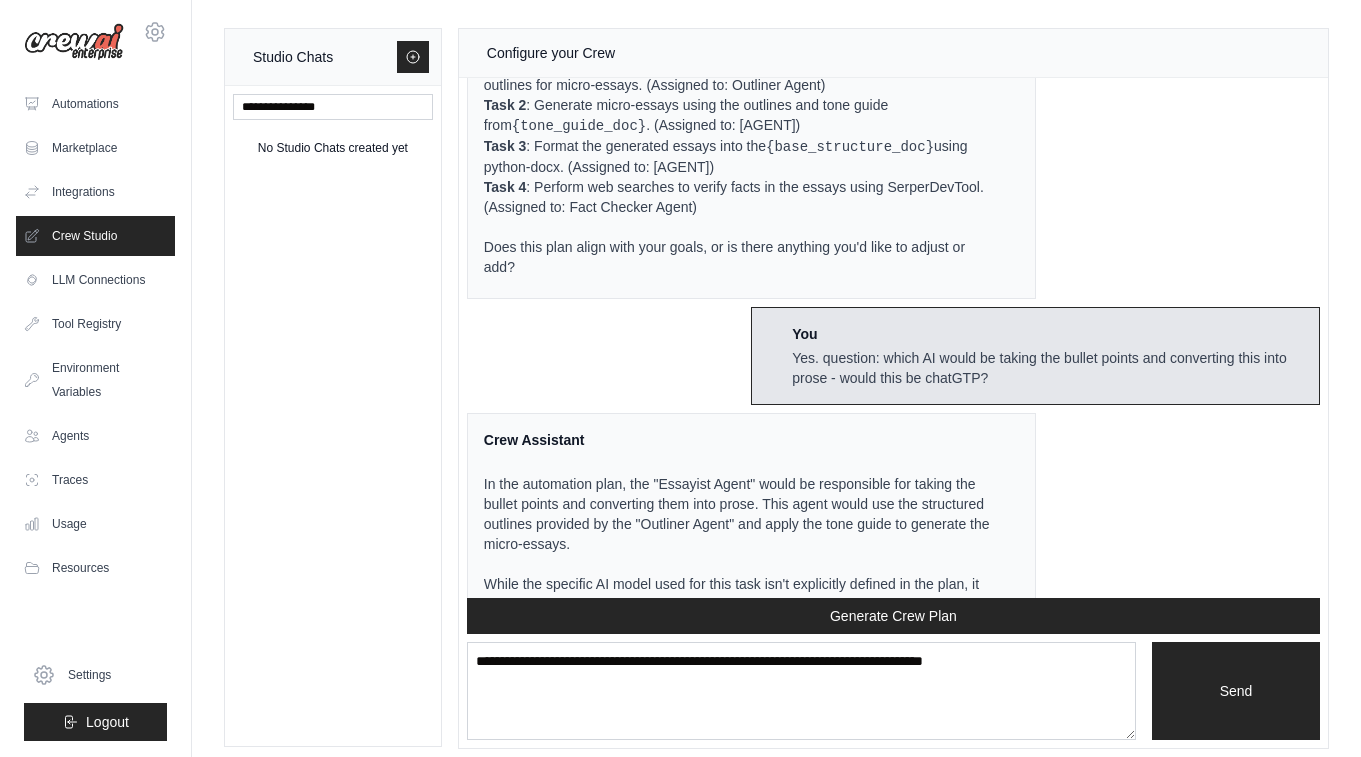 scroll, scrollTop: 2093, scrollLeft: 0, axis: vertical 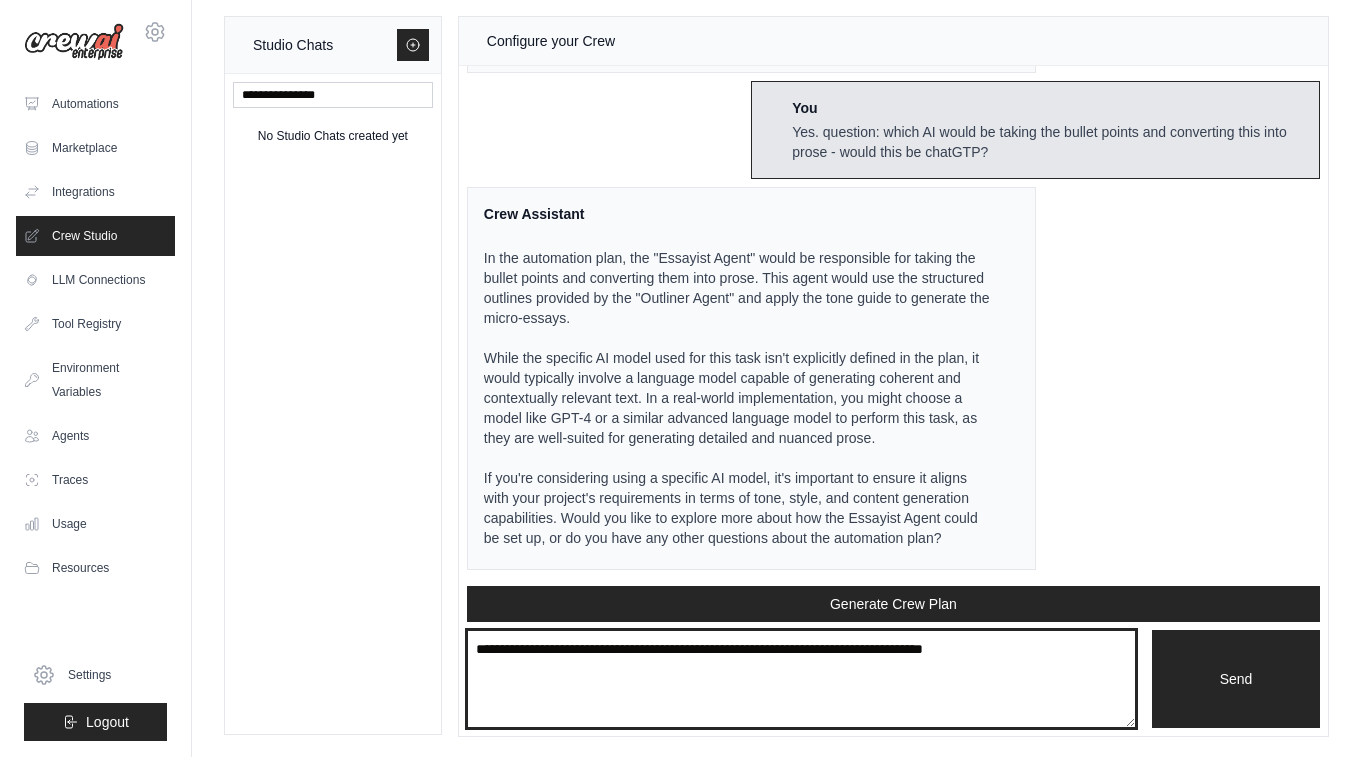click at bounding box center (801, 679) 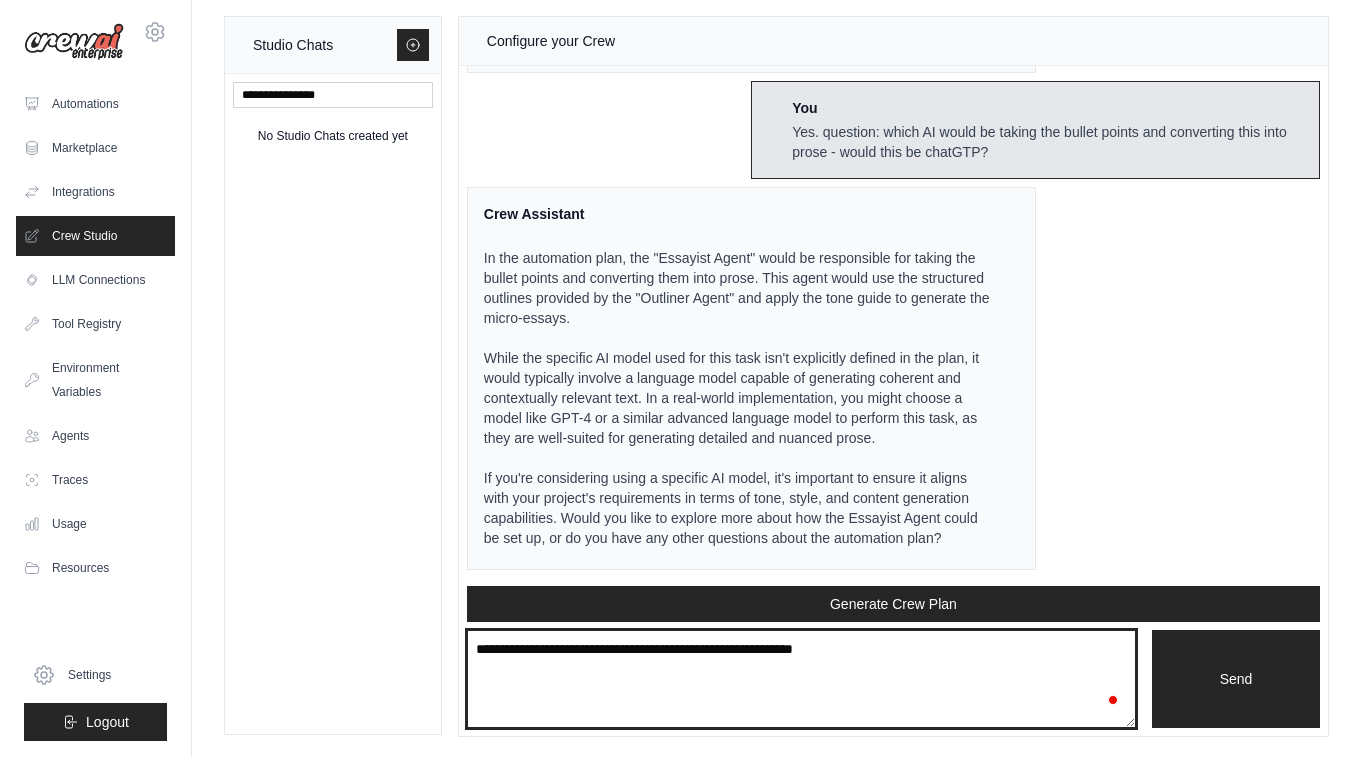 type on "**********" 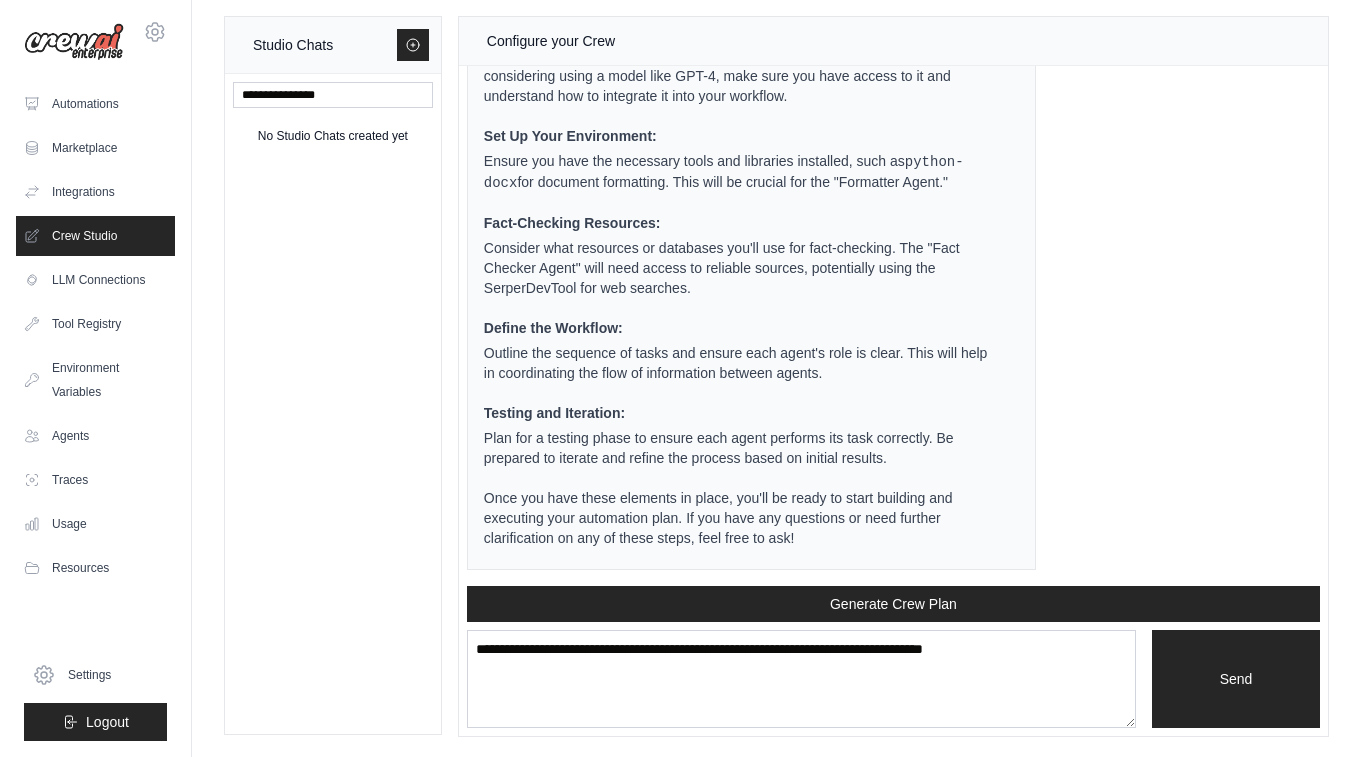 scroll, scrollTop: 2952, scrollLeft: 0, axis: vertical 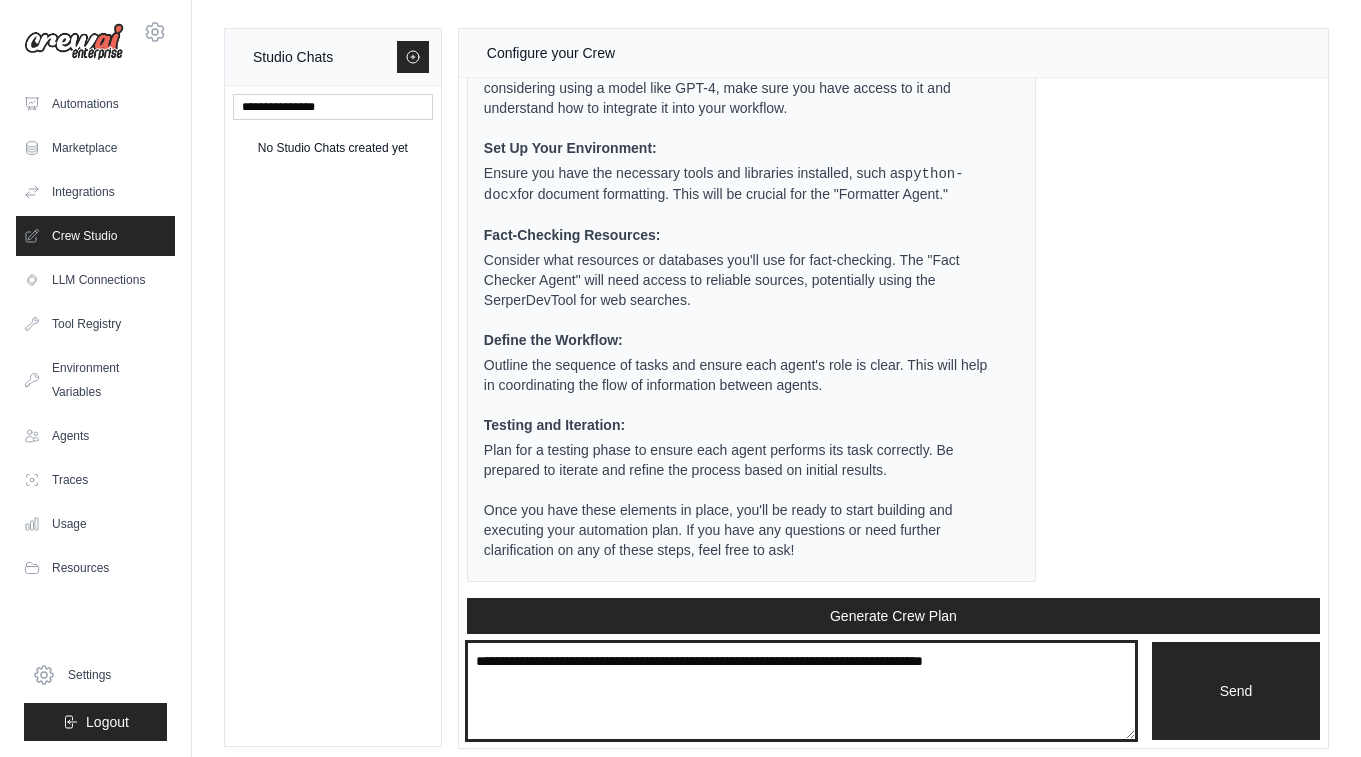 click at bounding box center [801, 691] 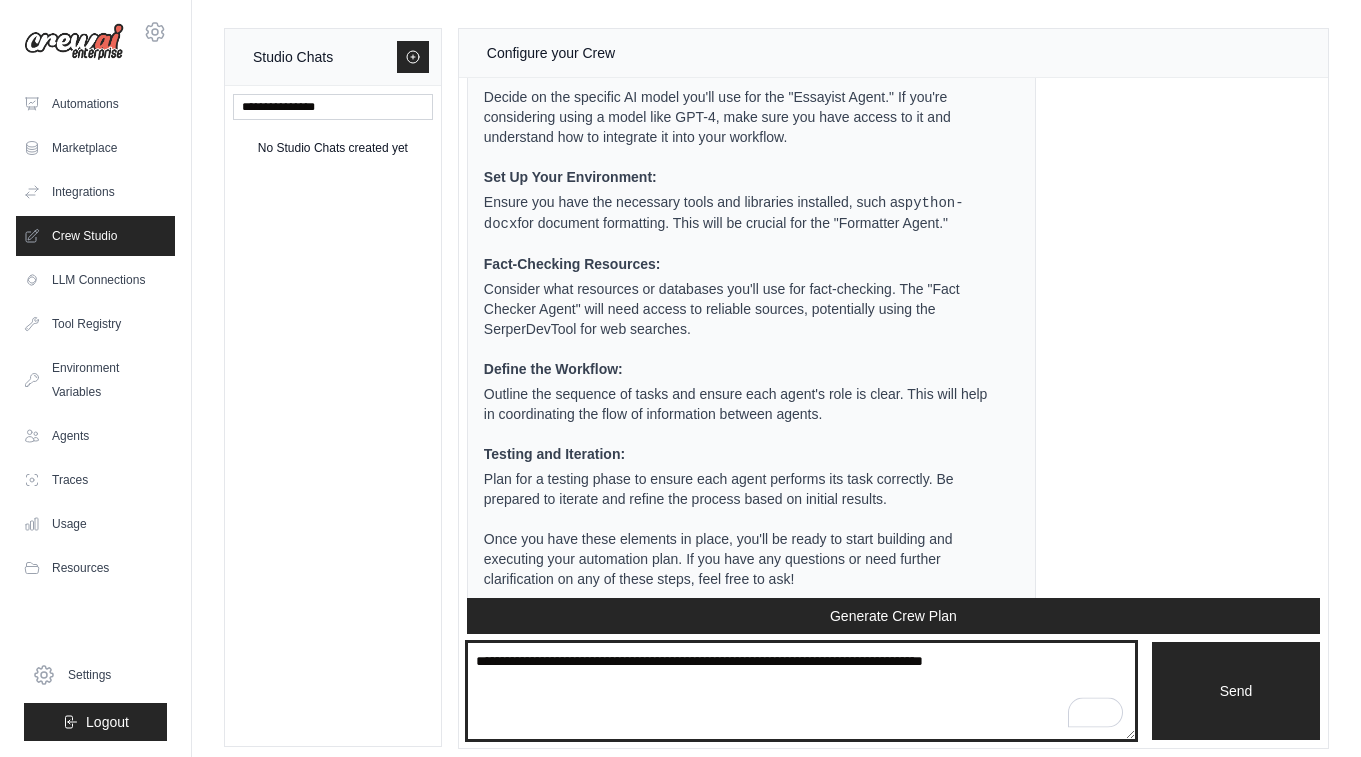 scroll, scrollTop: 2780, scrollLeft: 0, axis: vertical 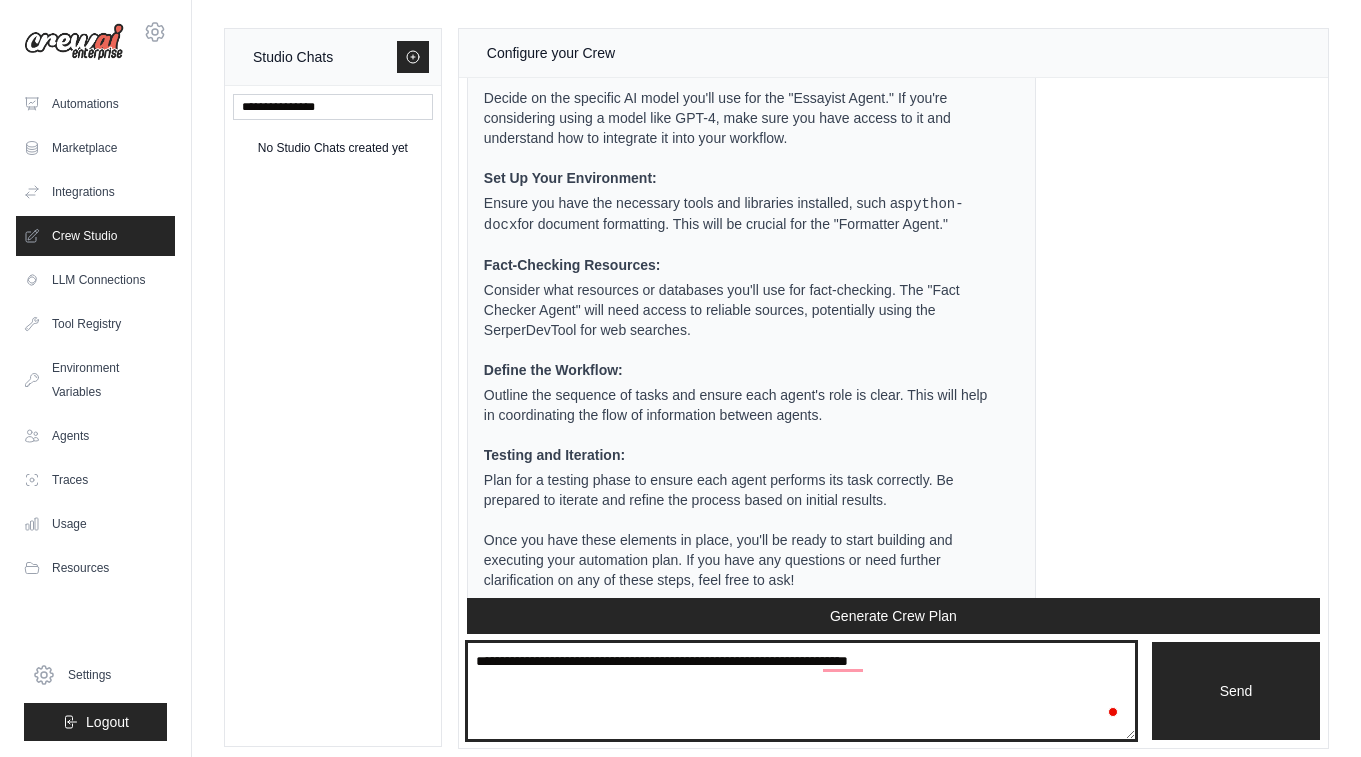type on "**********" 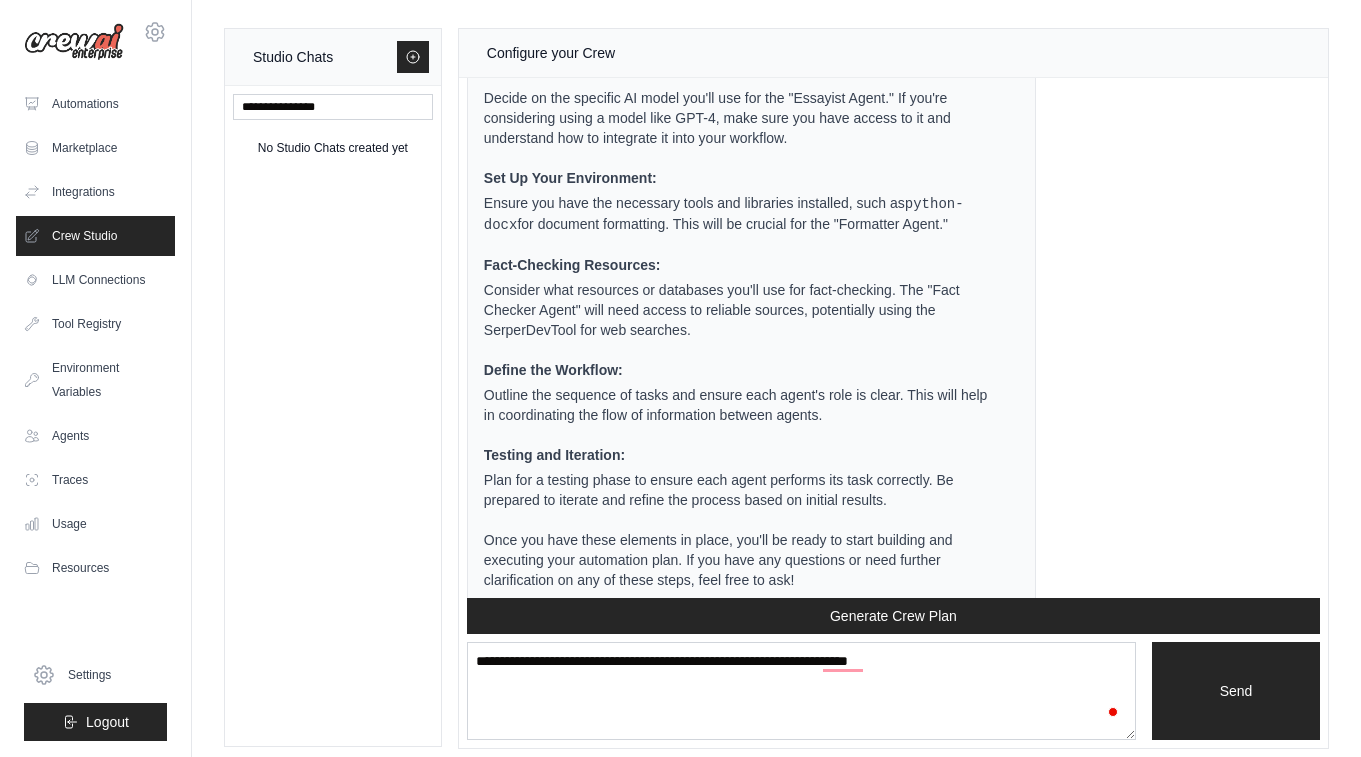 type 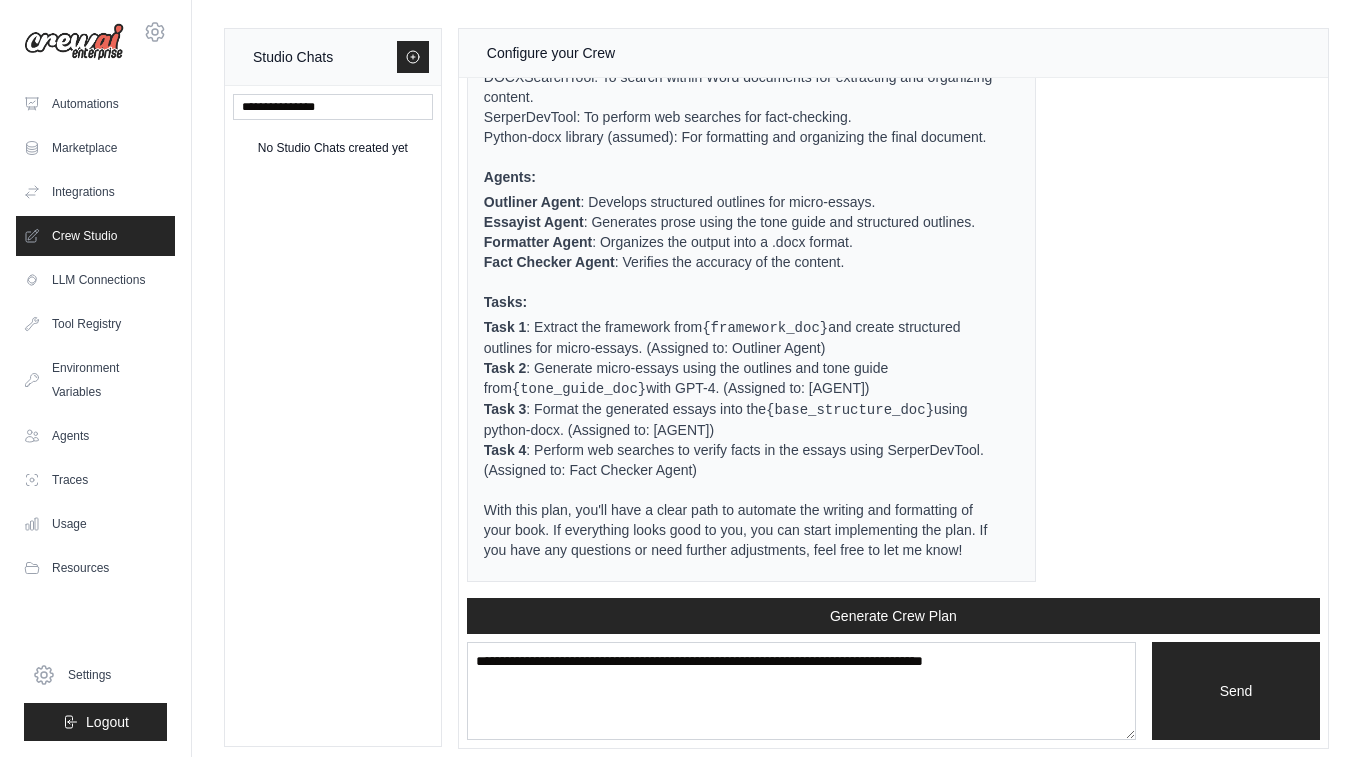 scroll, scrollTop: 4183, scrollLeft: 0, axis: vertical 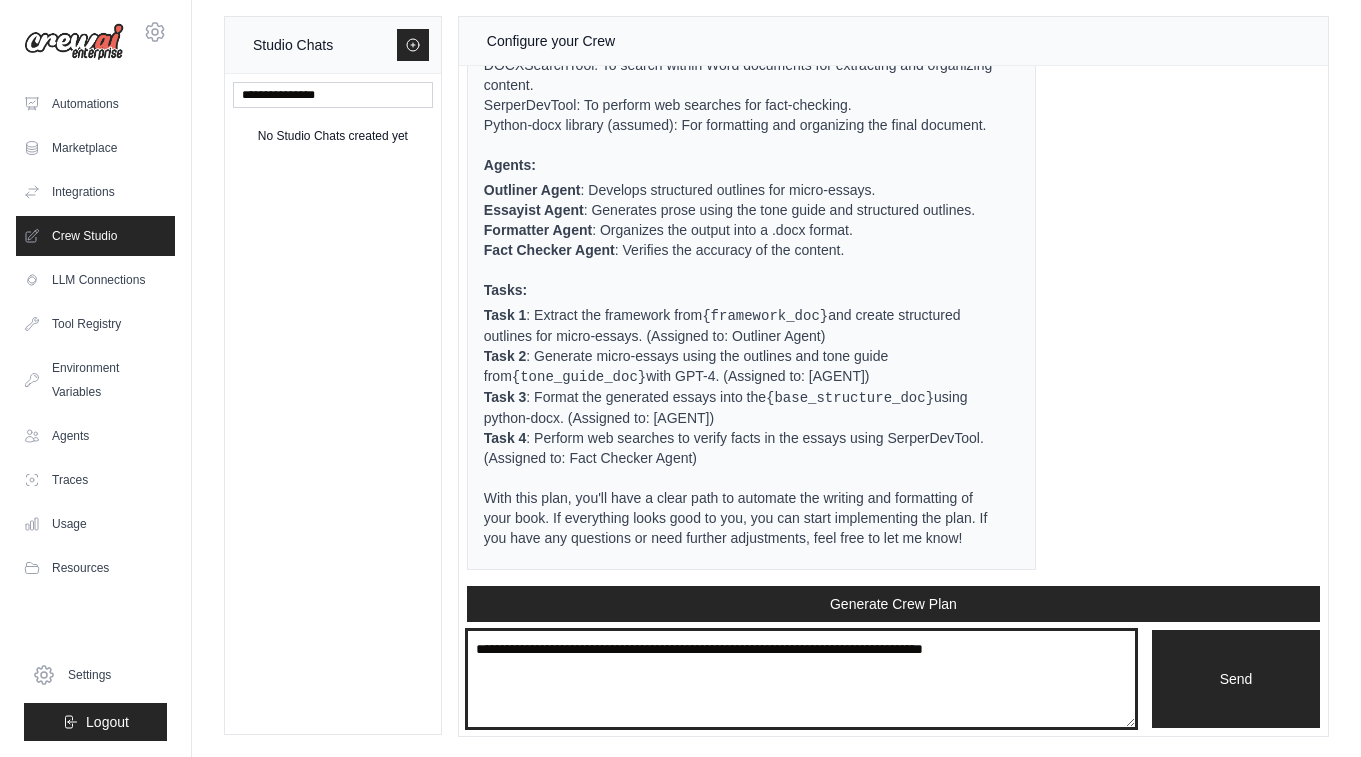 click at bounding box center (801, 679) 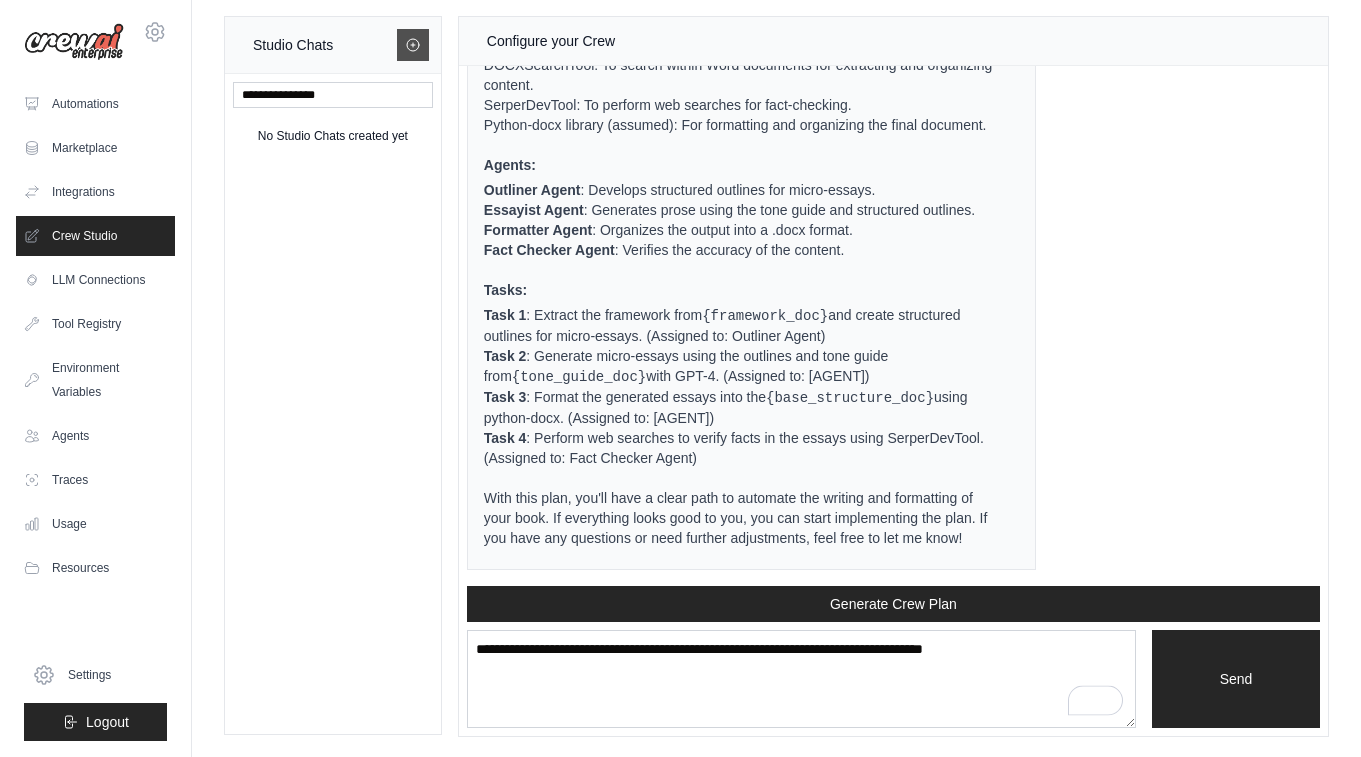 click 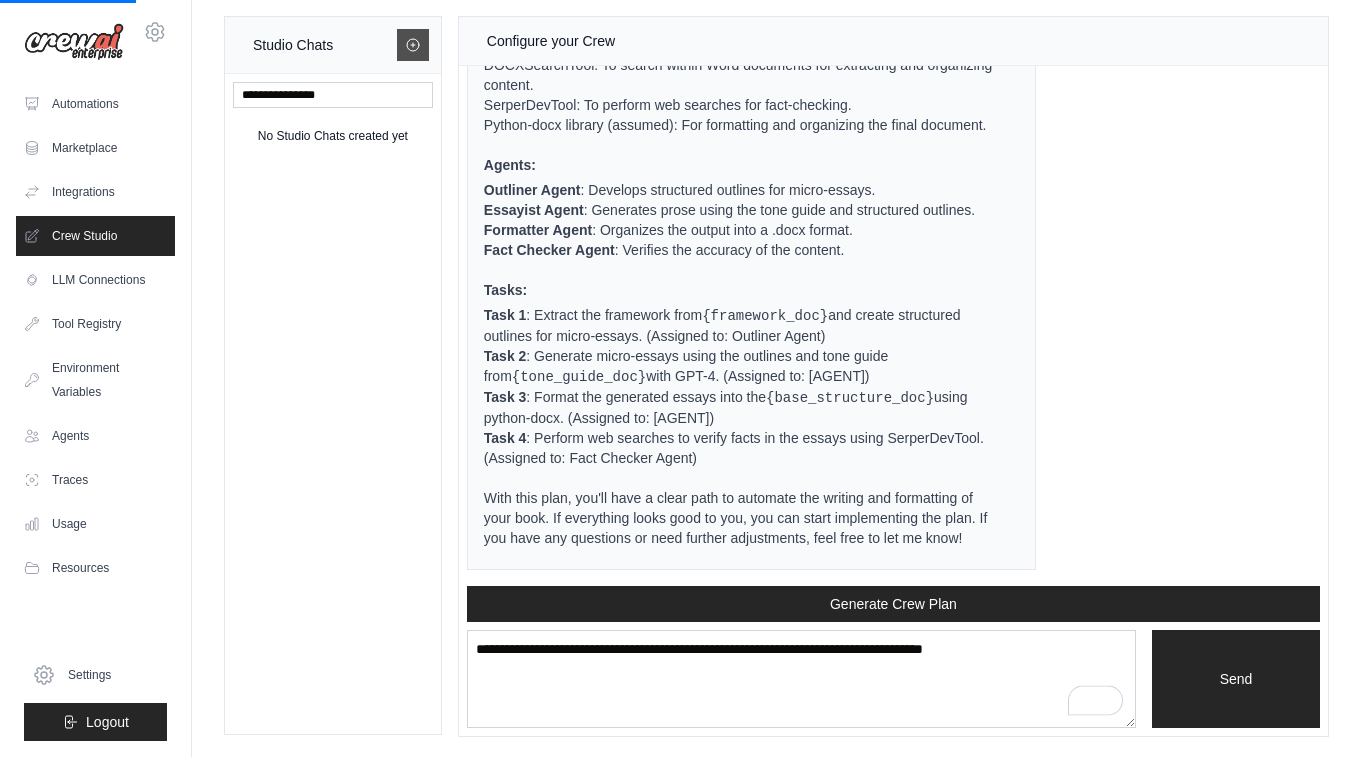 scroll, scrollTop: 0, scrollLeft: 0, axis: both 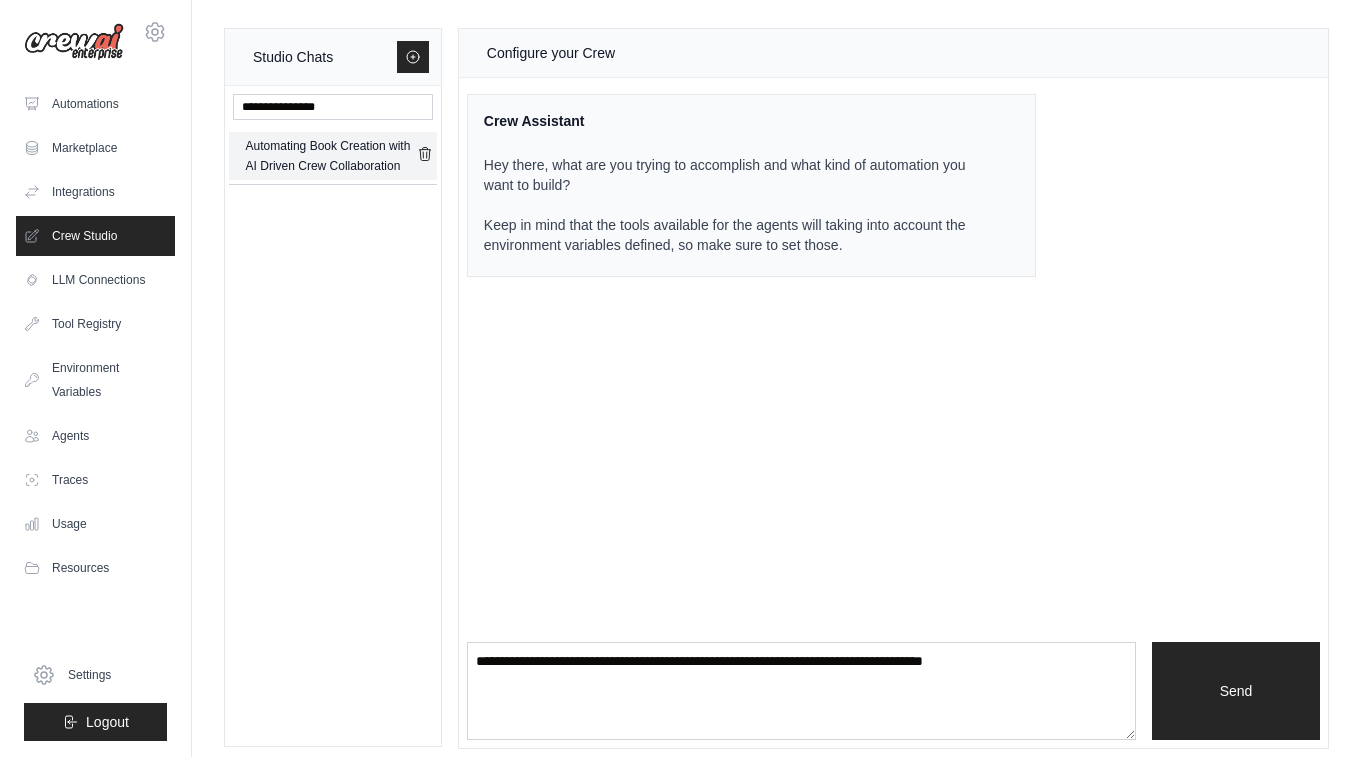 click on "Automating Book Creation with AI Driven Crew Collaboration" at bounding box center (331, 156) 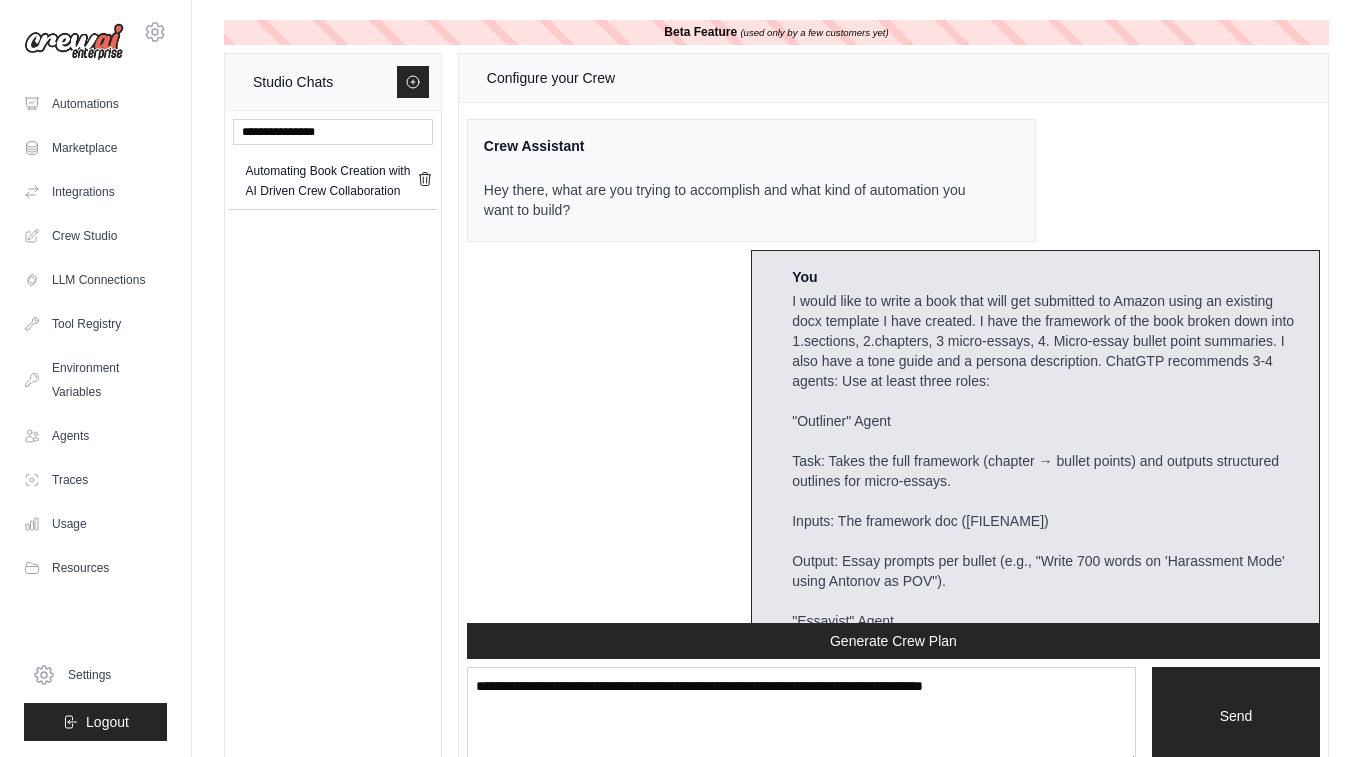 scroll, scrollTop: 4123, scrollLeft: 0, axis: vertical 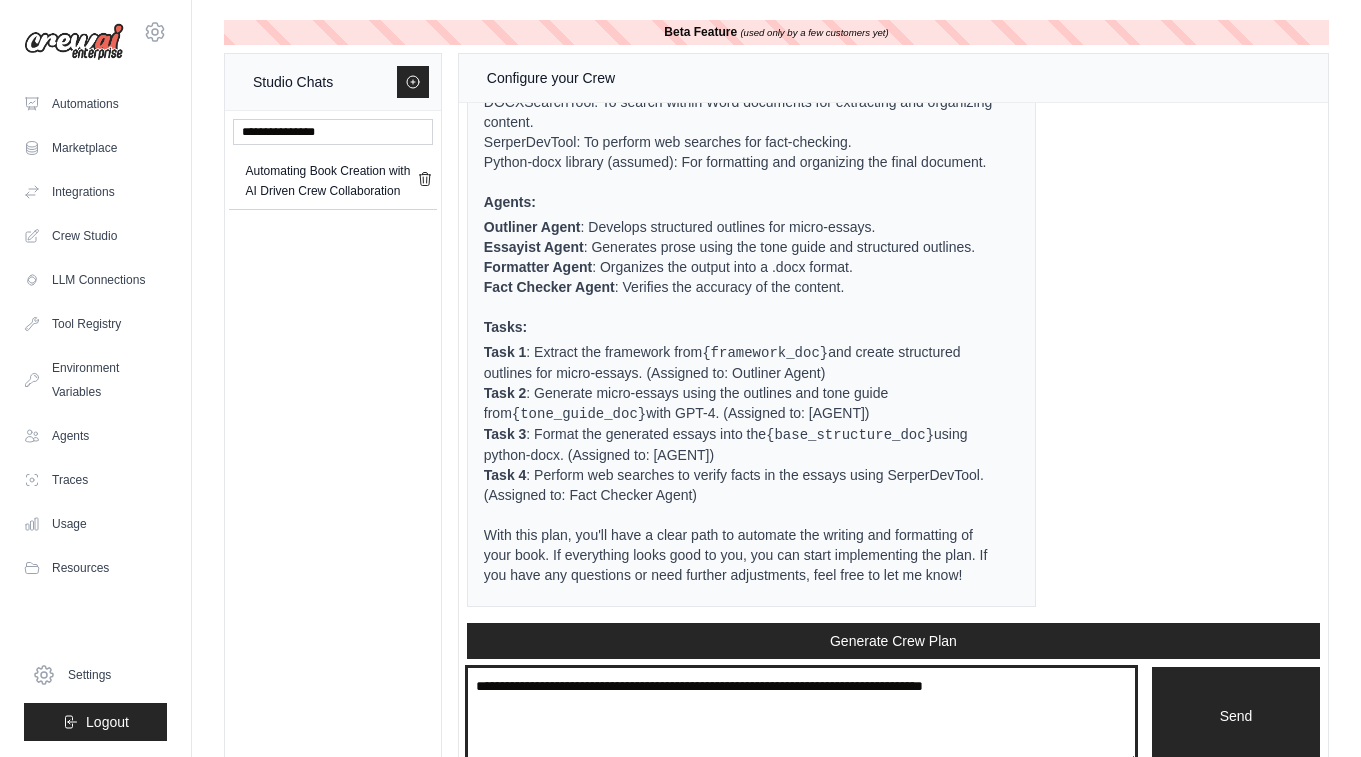 click at bounding box center [801, 716] 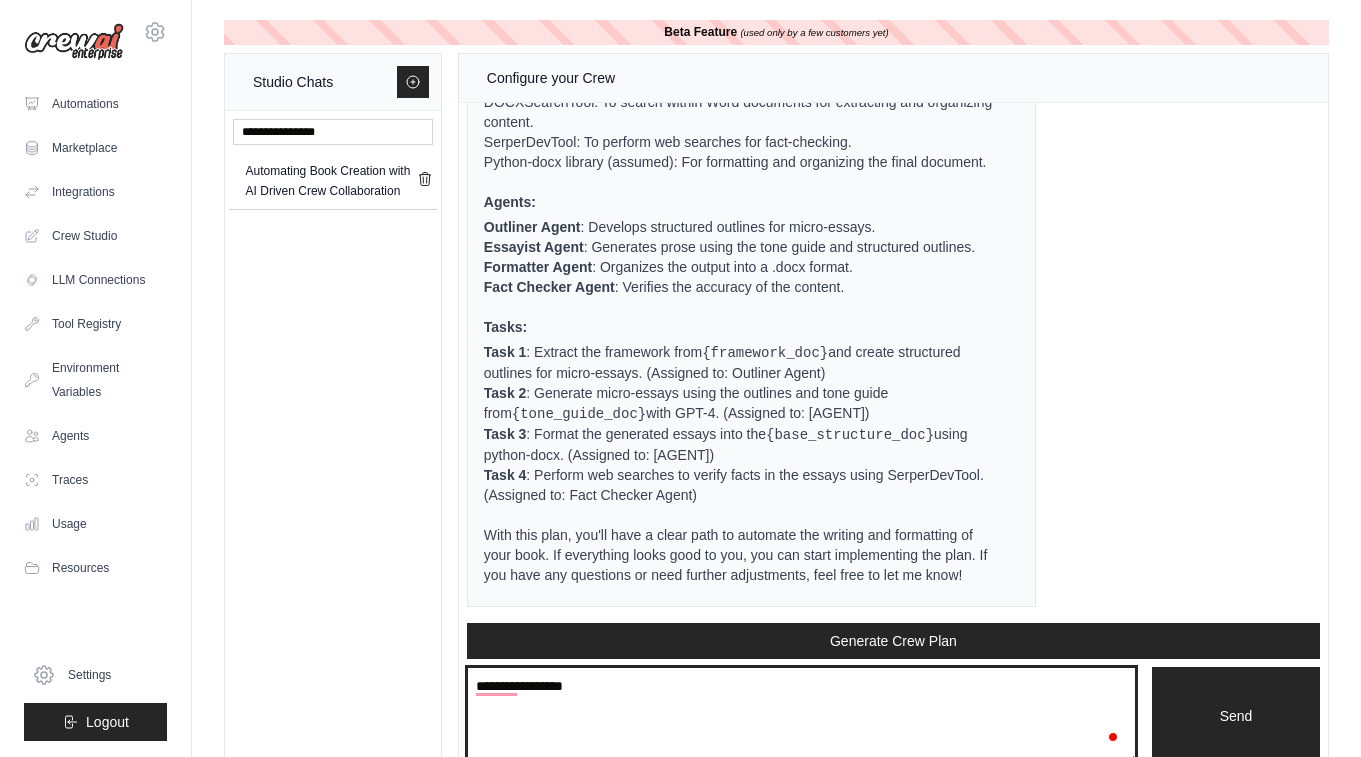 type on "**********" 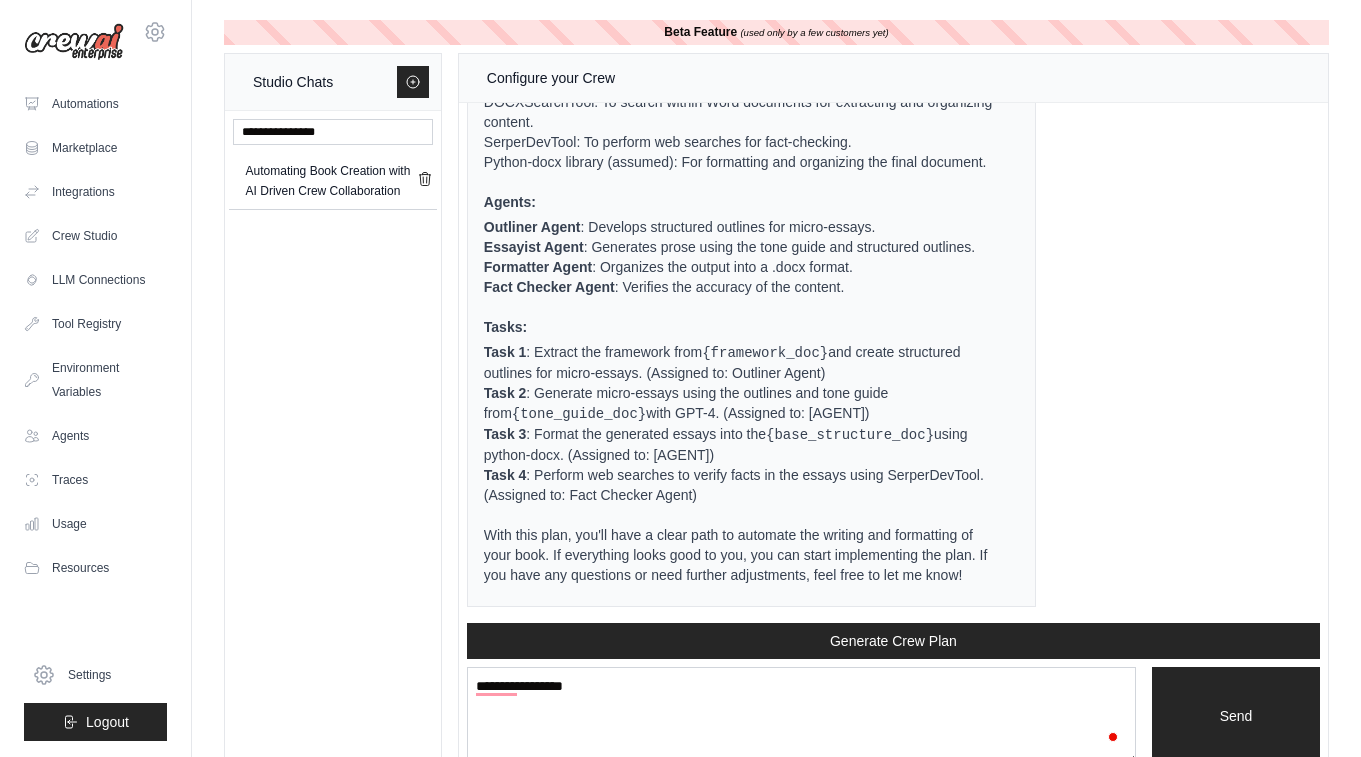 type 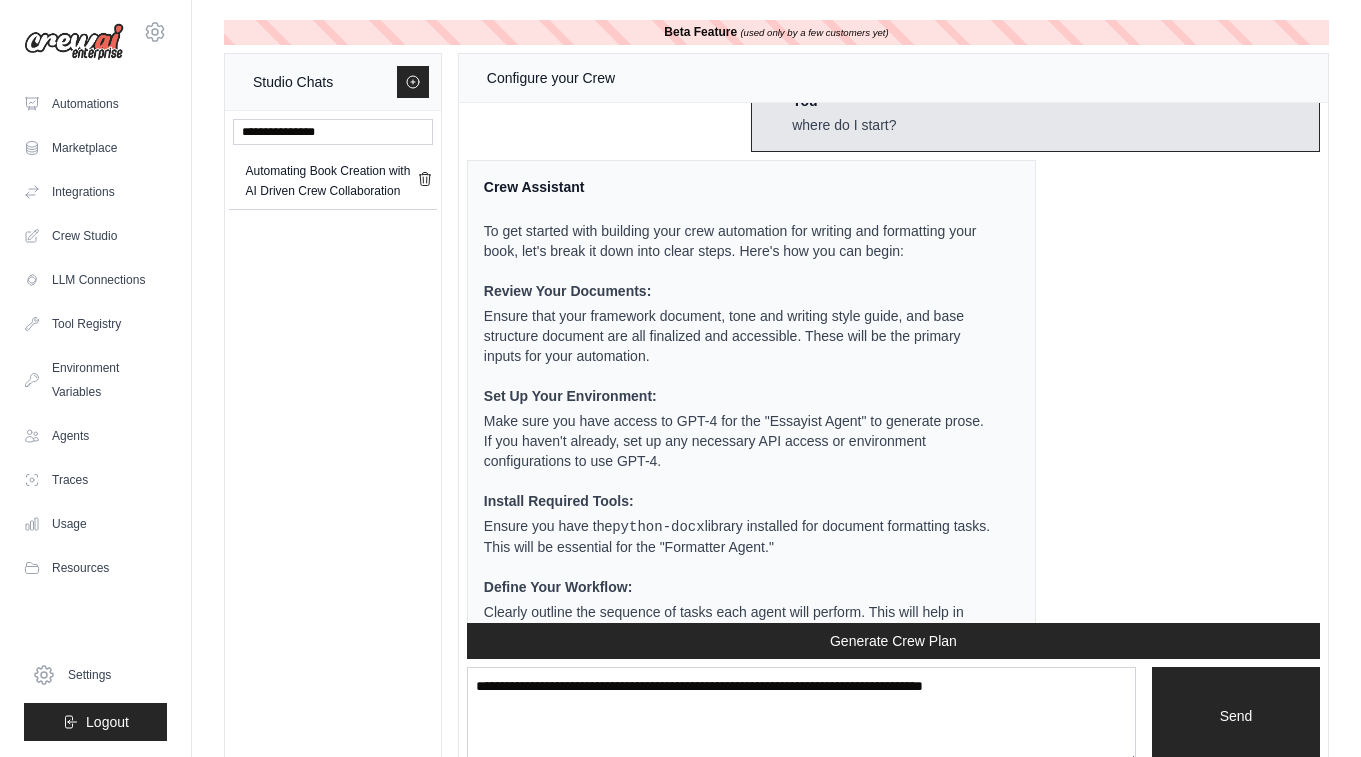 scroll, scrollTop: 5688, scrollLeft: 0, axis: vertical 